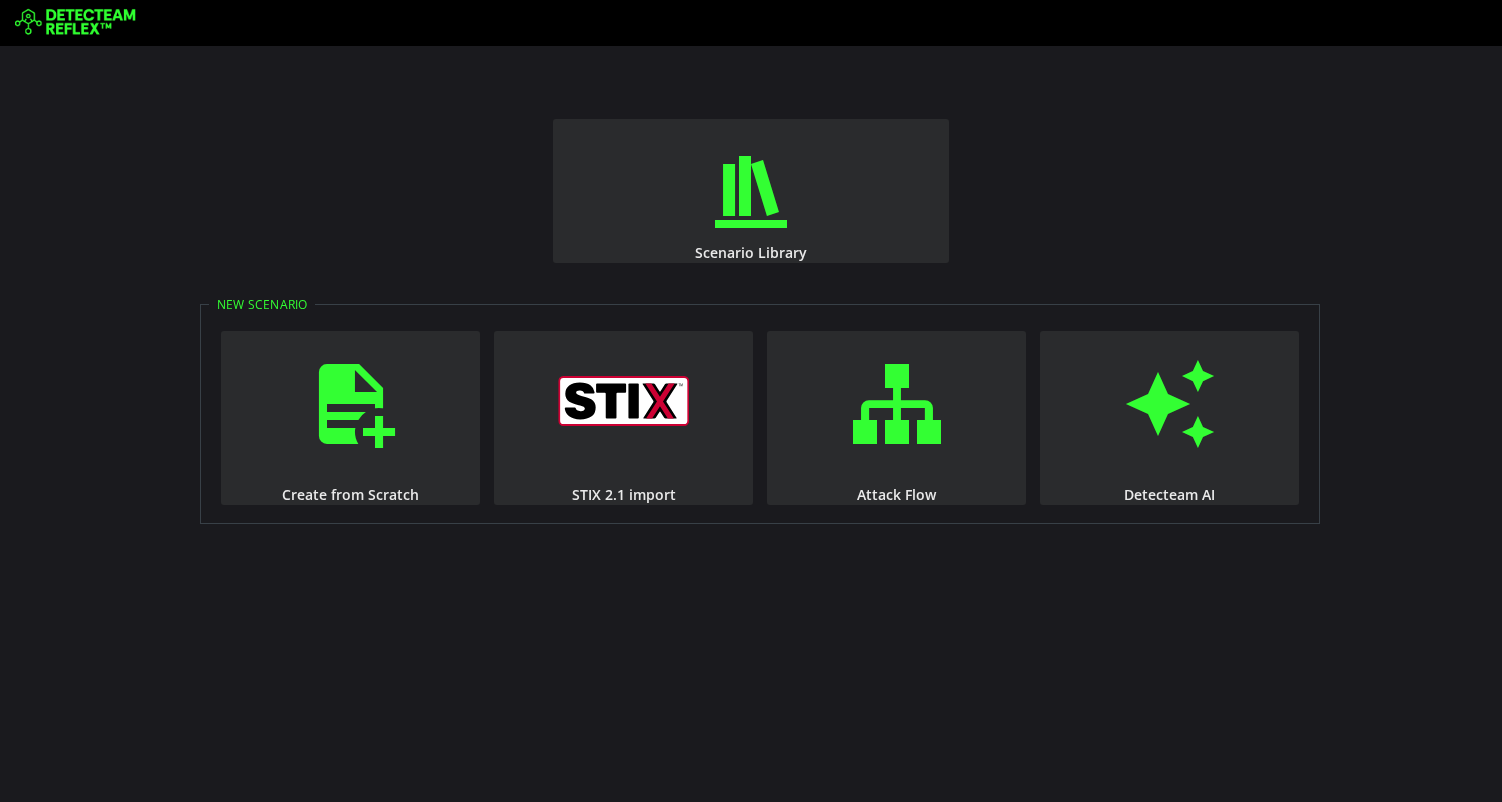 scroll, scrollTop: 0, scrollLeft: 0, axis: both 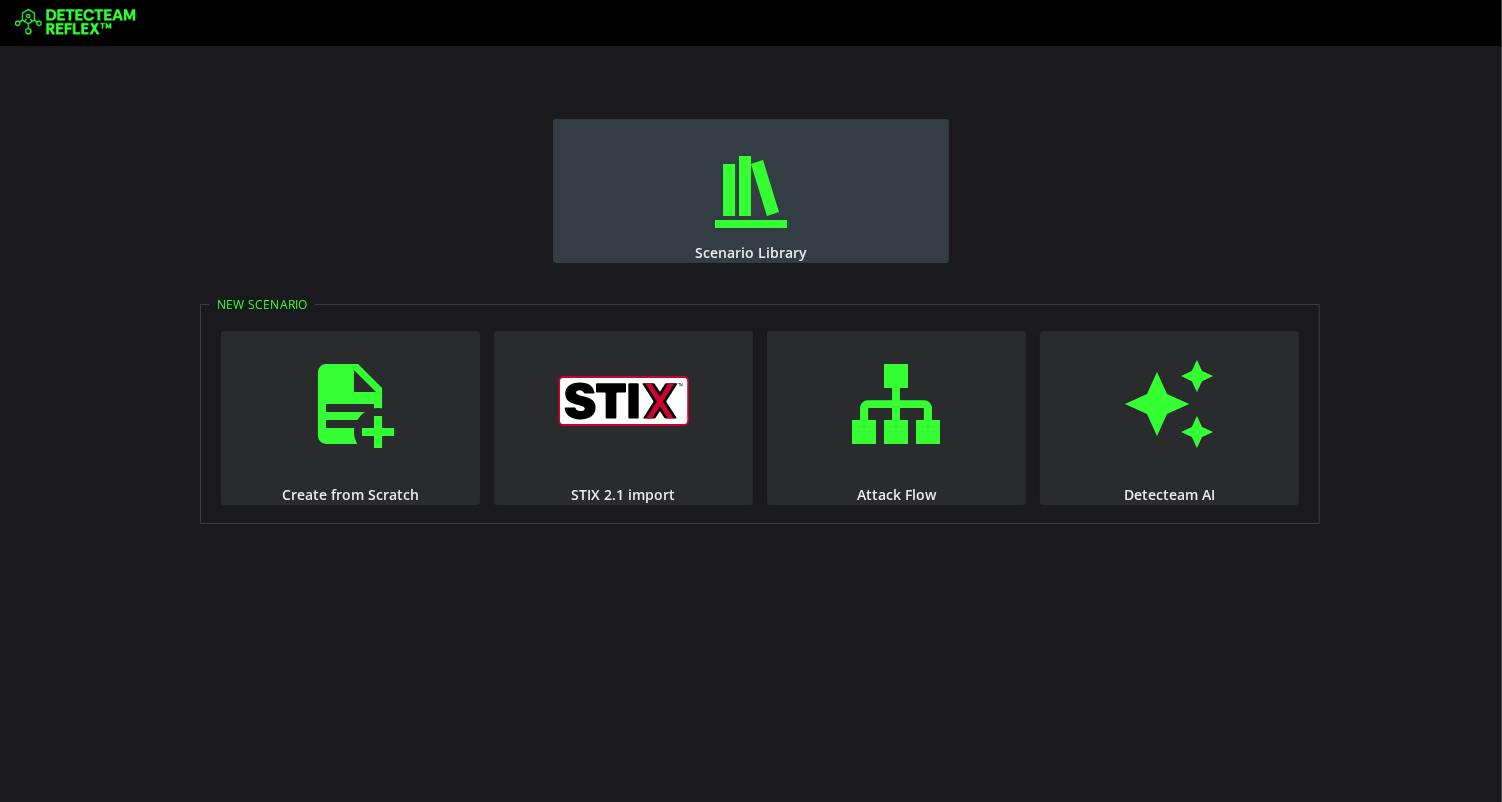 click at bounding box center [751, 192] 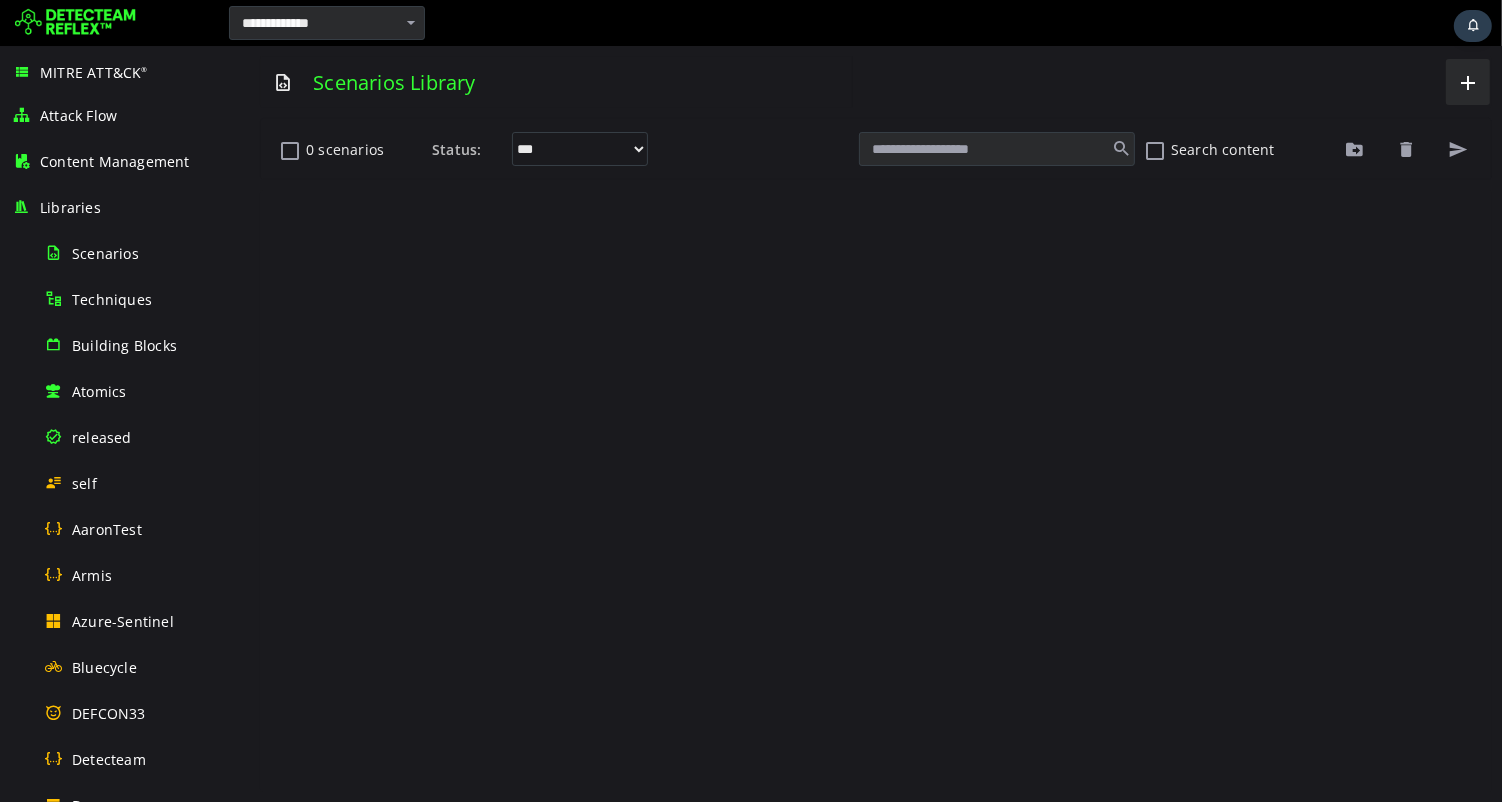 scroll, scrollTop: 0, scrollLeft: 0, axis: both 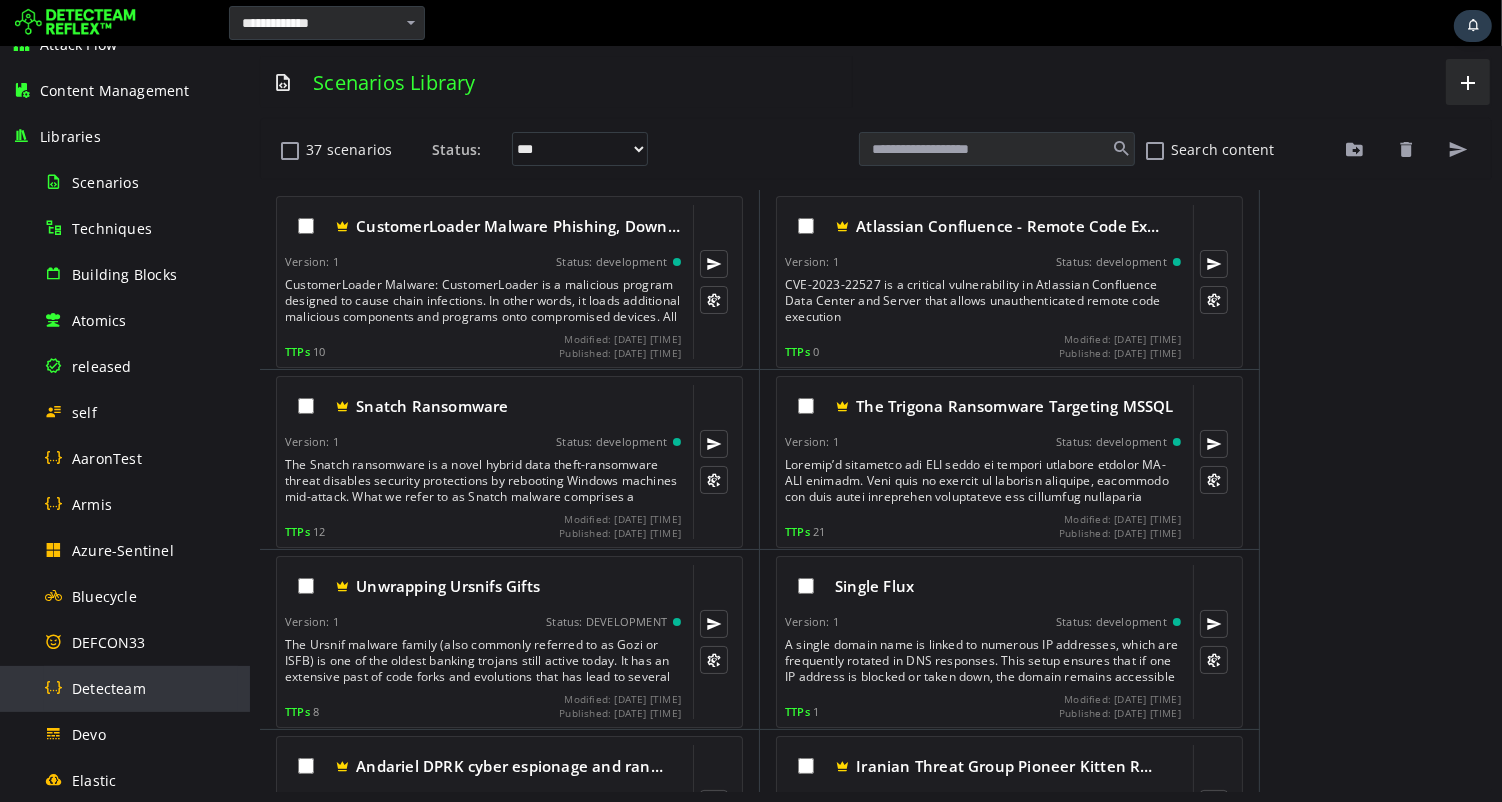 click on "Detecteam" at bounding box center (109, 688) 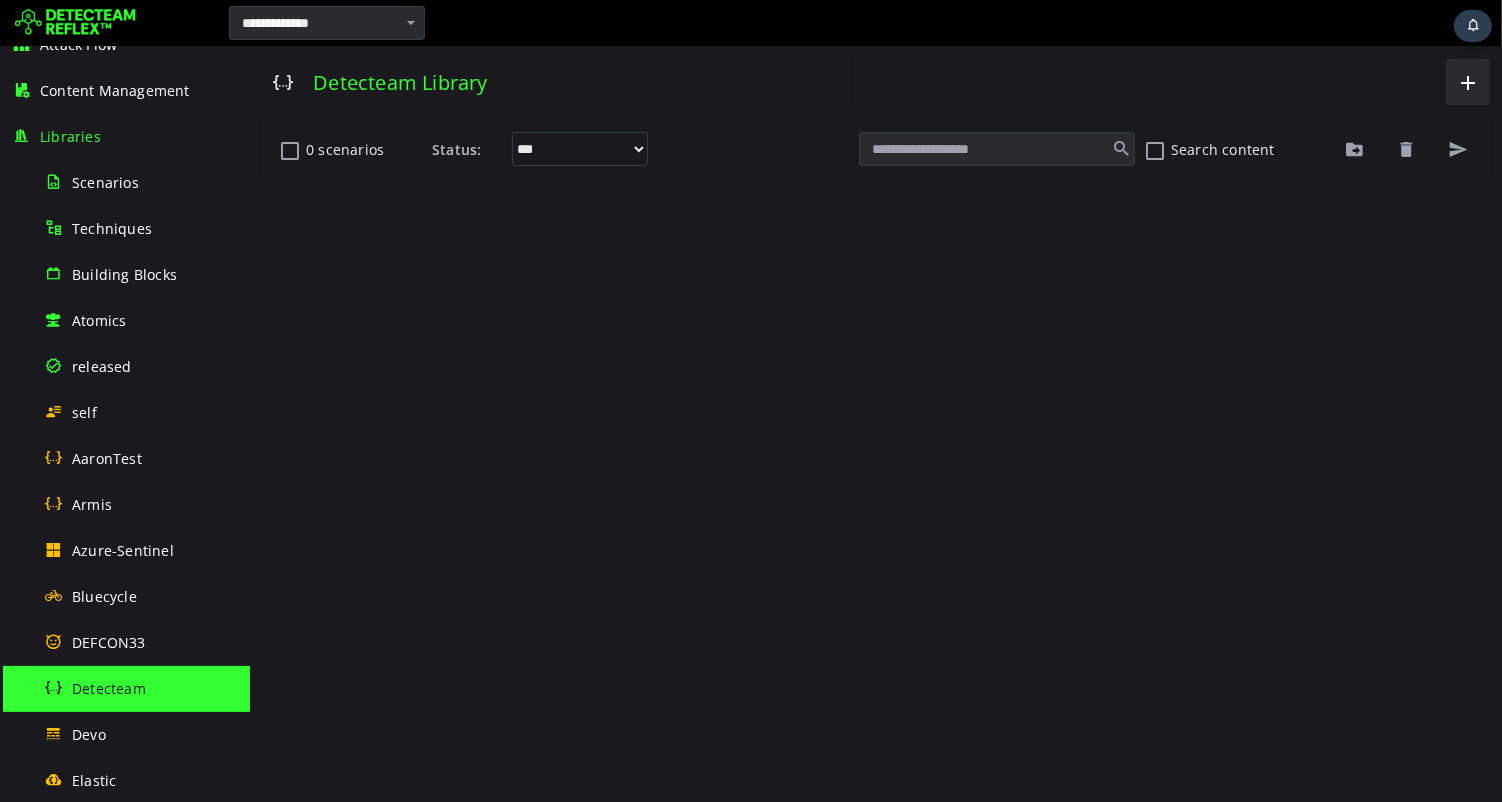 scroll, scrollTop: 0, scrollLeft: 0, axis: both 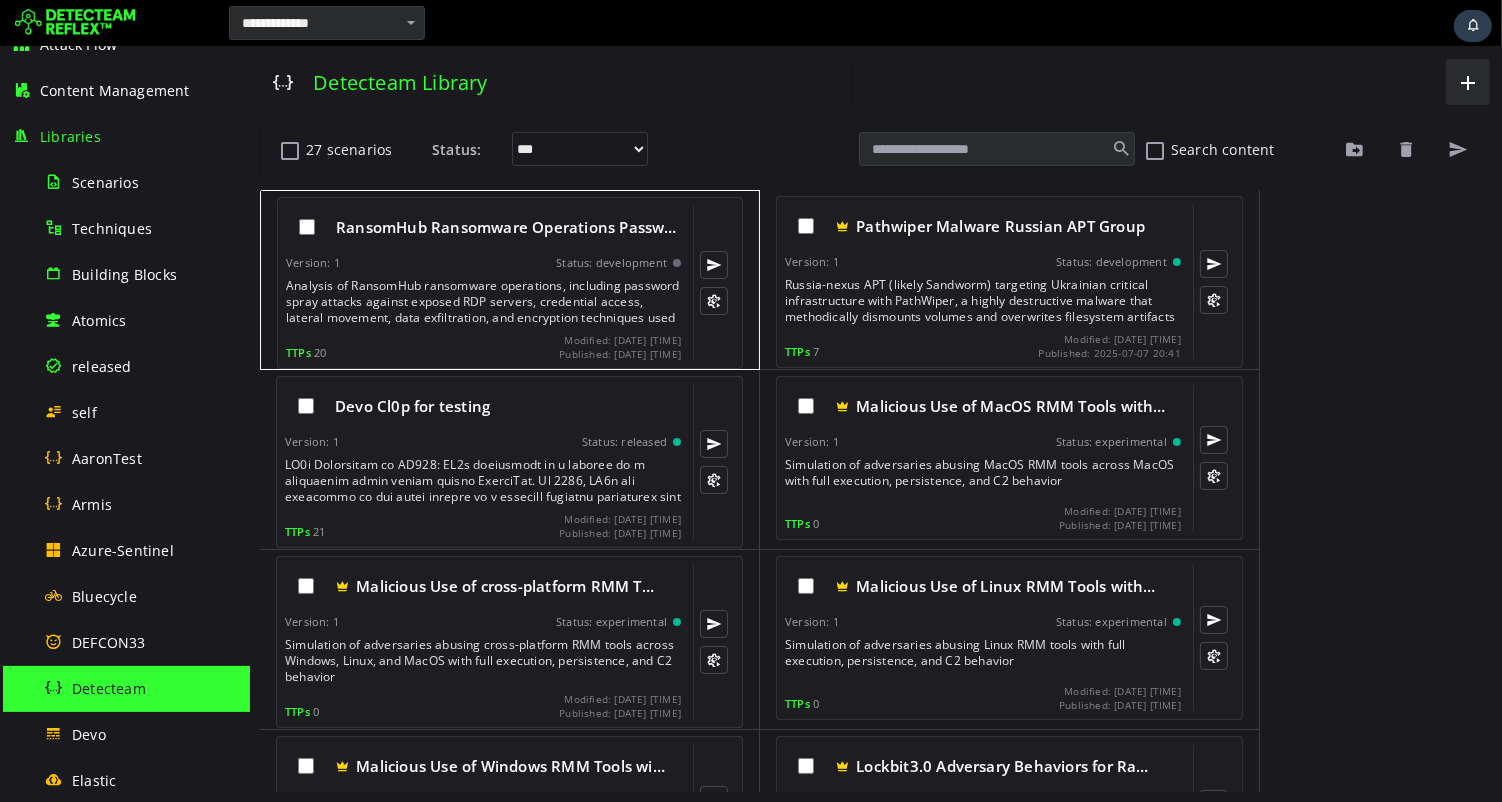 click on "Analysis of RansomHub ransomware operations, including password spray attacks against exposed RDP servers, credential access, lateral movement, data exfiltration, and encryption techniques used in attacks since February 2024." at bounding box center [484, 302] 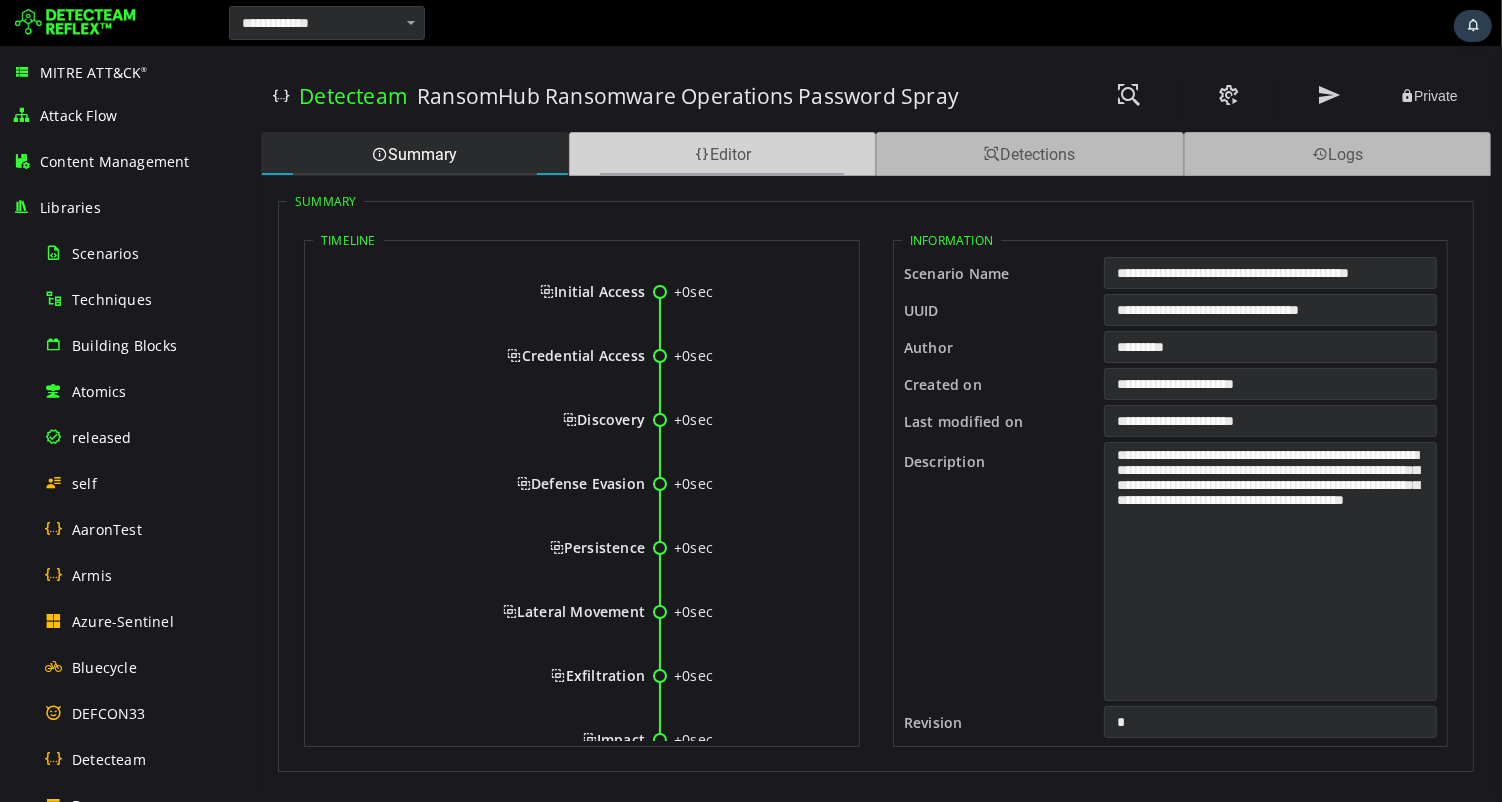 scroll, scrollTop: 0, scrollLeft: 0, axis: both 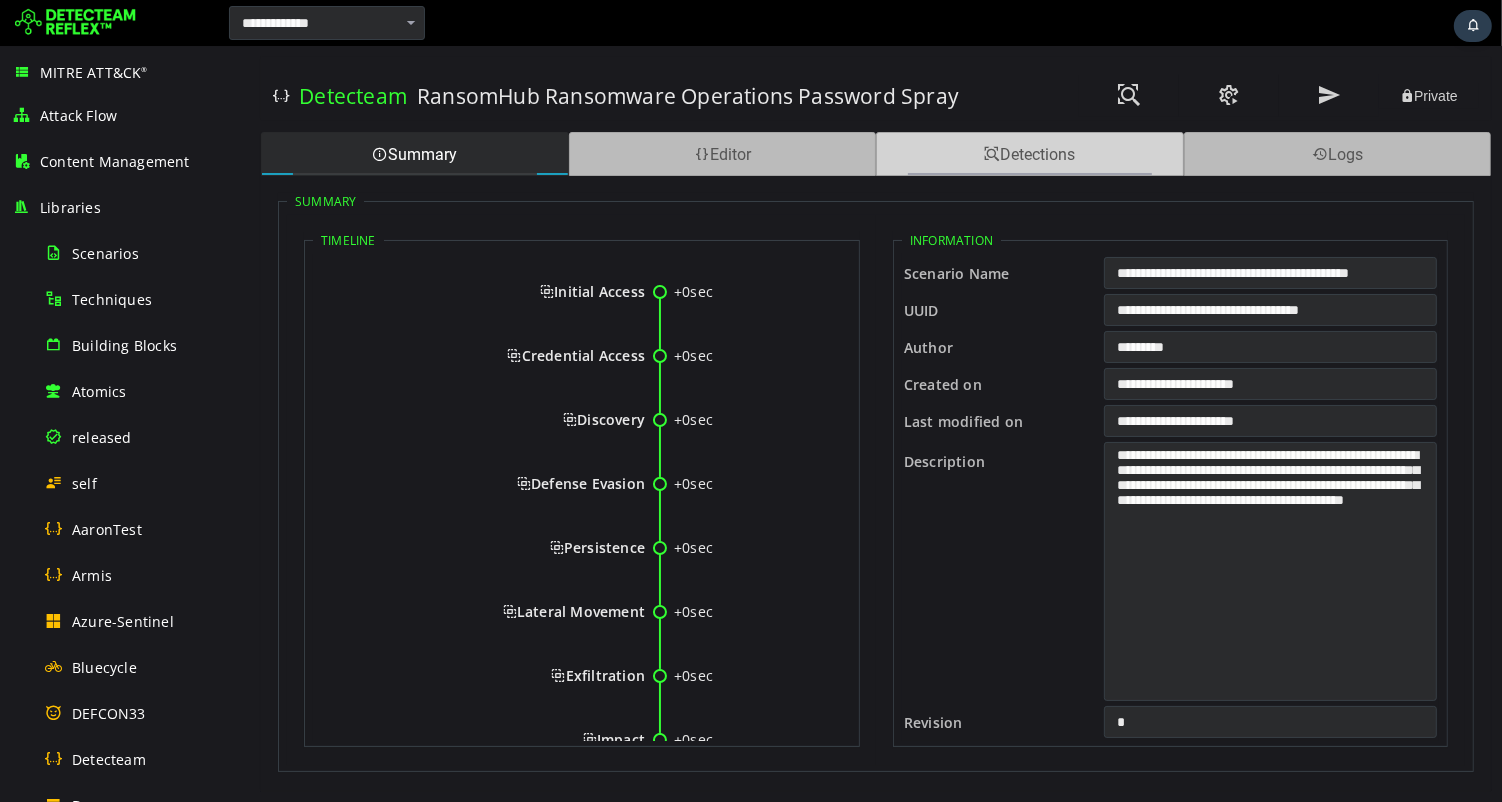 click on "Detections" at bounding box center [1029, 154] 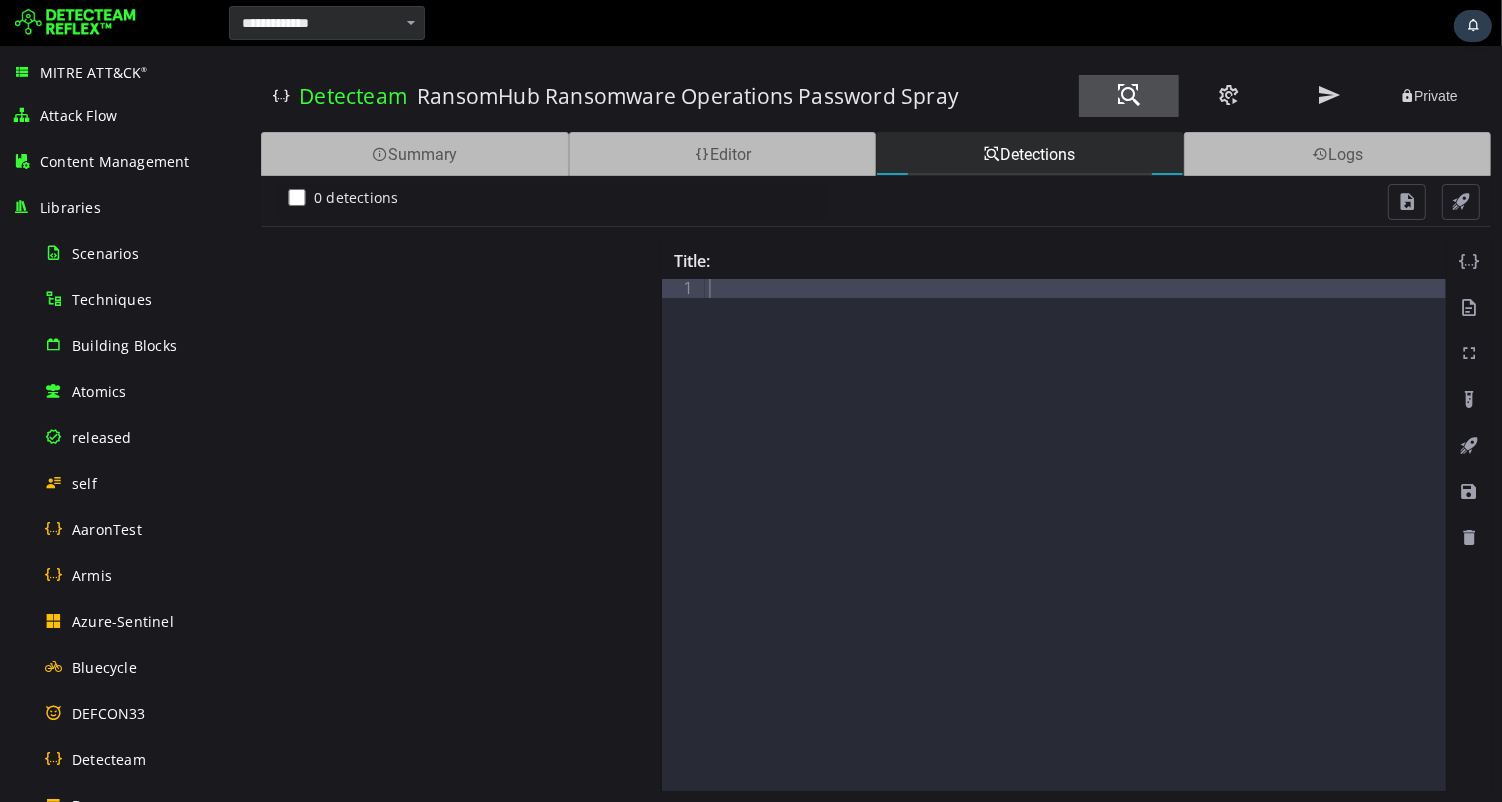 click at bounding box center [1128, 95] 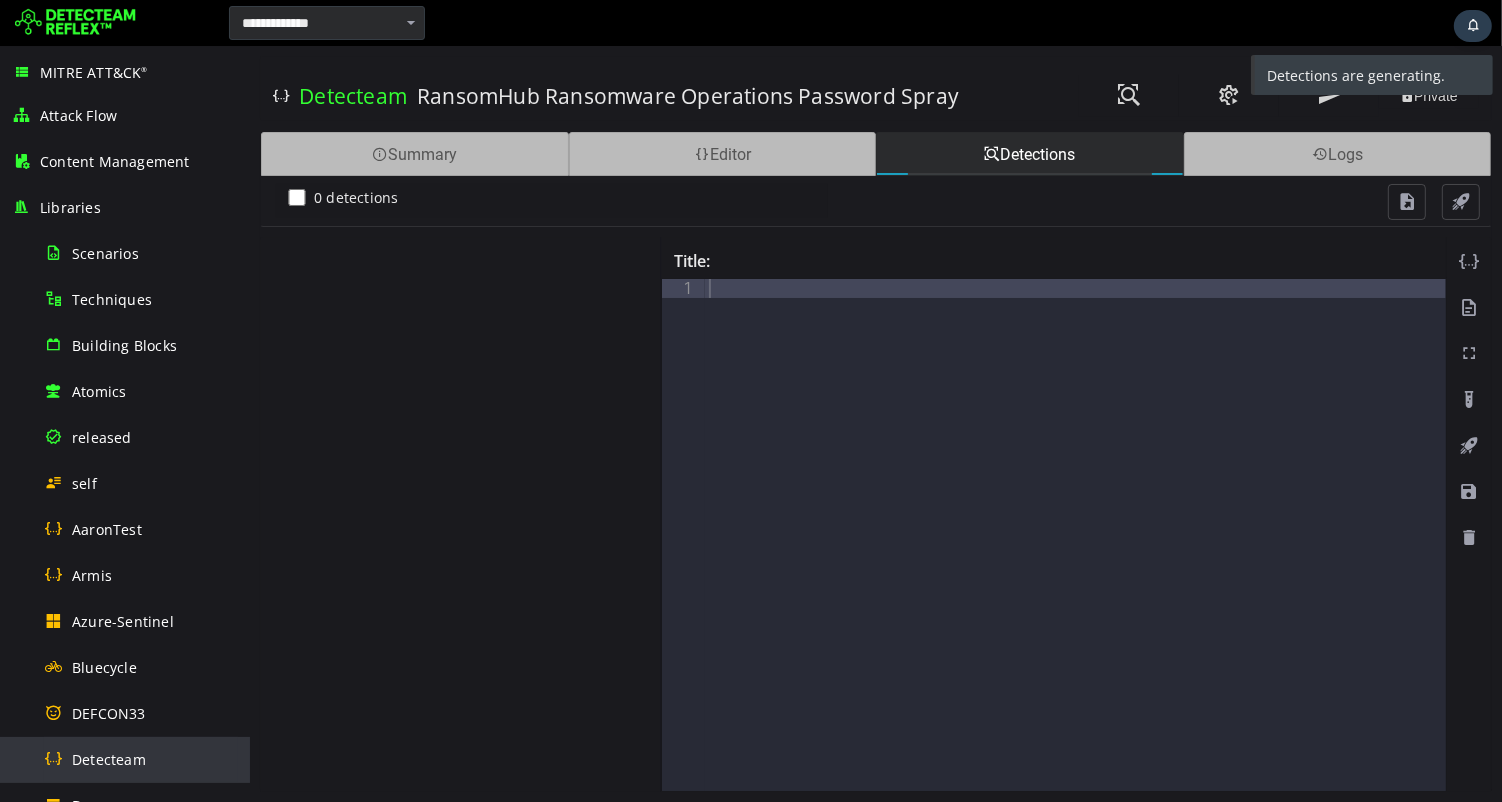 click on "Detecteam" at bounding box center [109, 759] 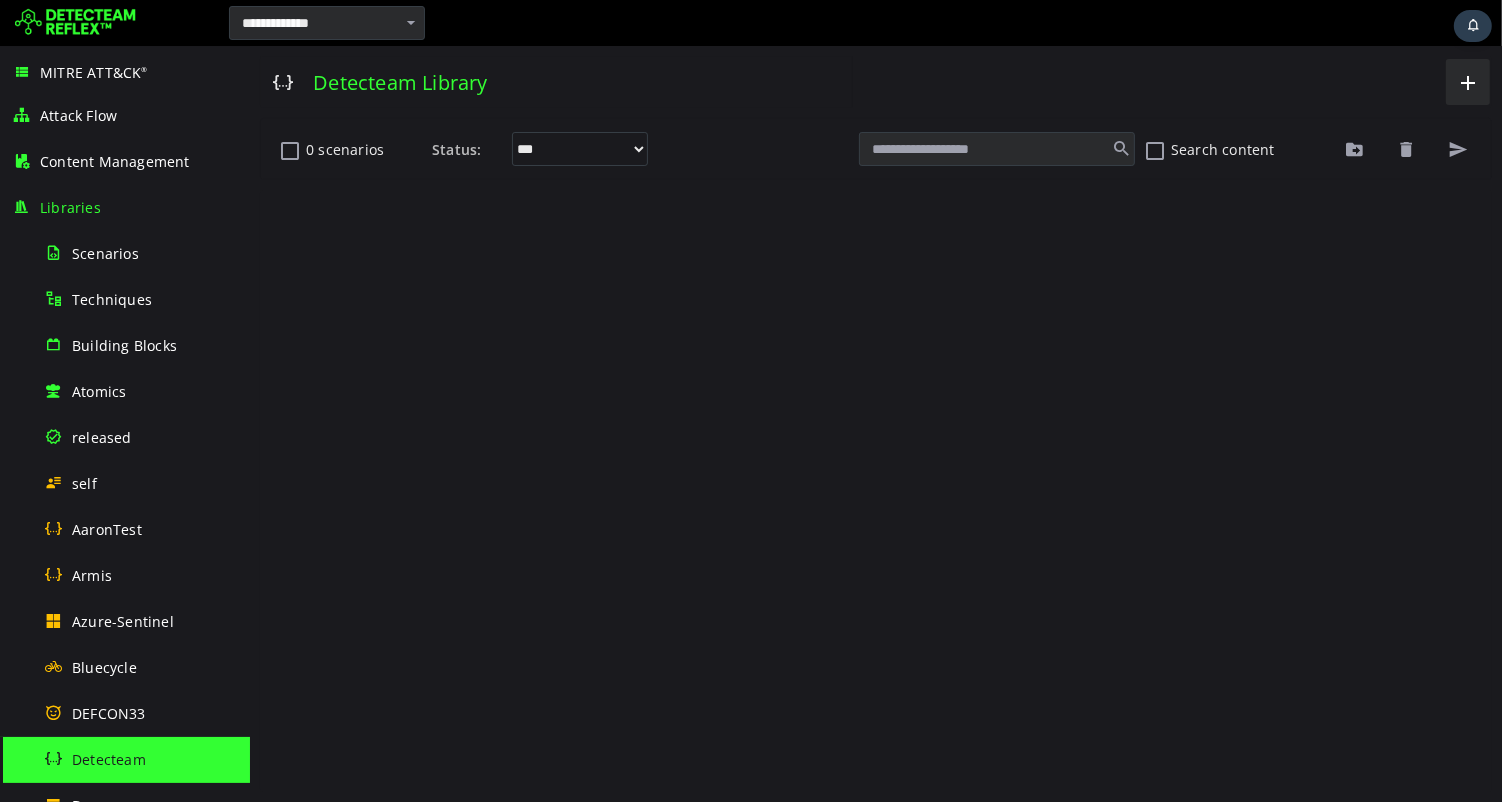 scroll, scrollTop: 0, scrollLeft: 0, axis: both 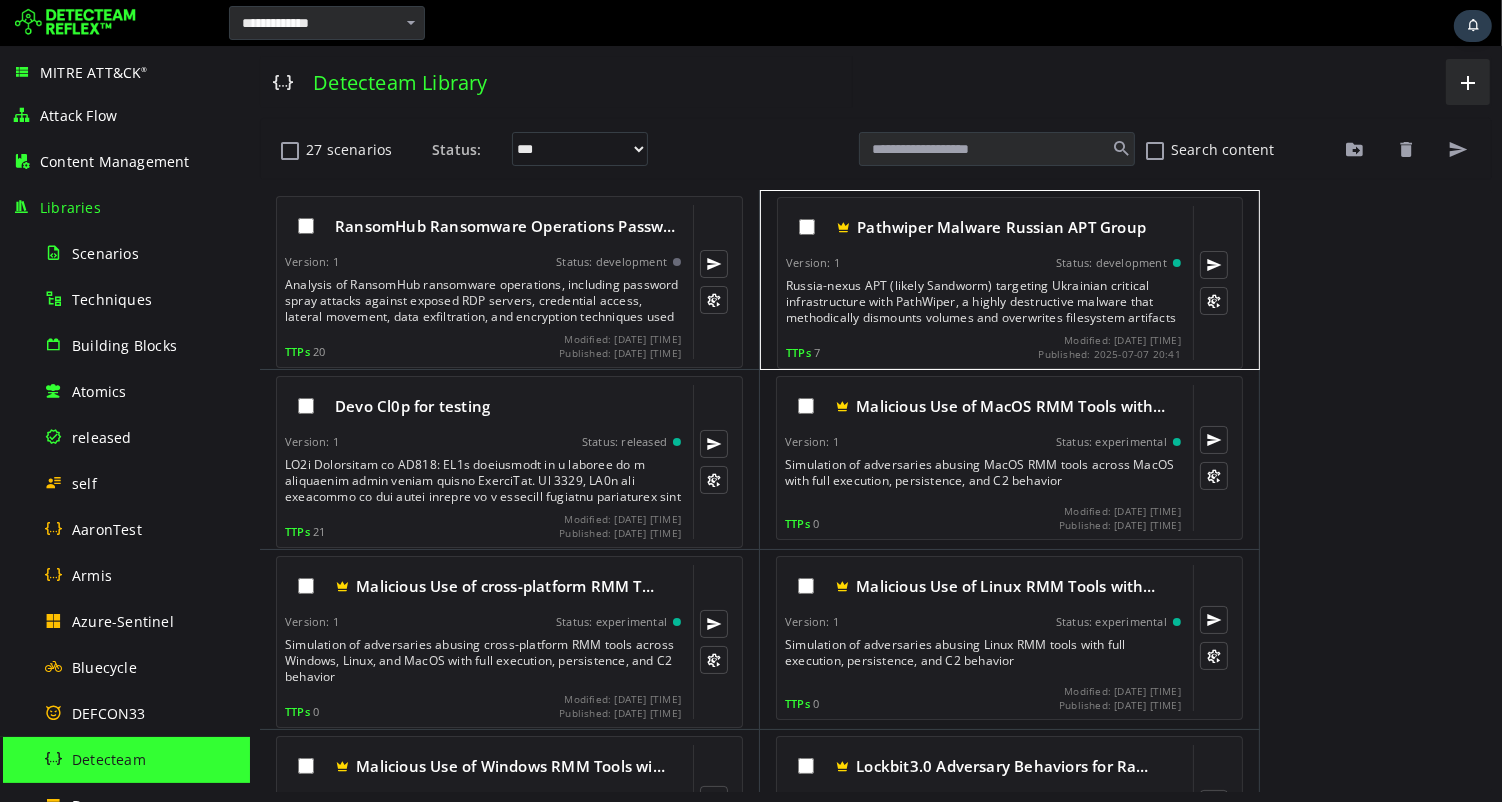 click on "Russia-nexus APT (likely Sandworm) targeting Ukrainian critical infrastructure with PathWiper, a highly destructive malware that methodically dismounts volumes and overwrites filesystem artifacts with random data. The malware is deployed through a compromised legitimate endpoint administration framework, executing through batch files and VBScript before launching the wiper (disguised as 'sha256sum.exe'). PathWiper systematically enumerates all storage media, creates parallel threads to process drives simultaneously, dismounts volumes when possible, and thoroughly destroys files by overwriting filesystem structures." at bounding box center (984, 302) 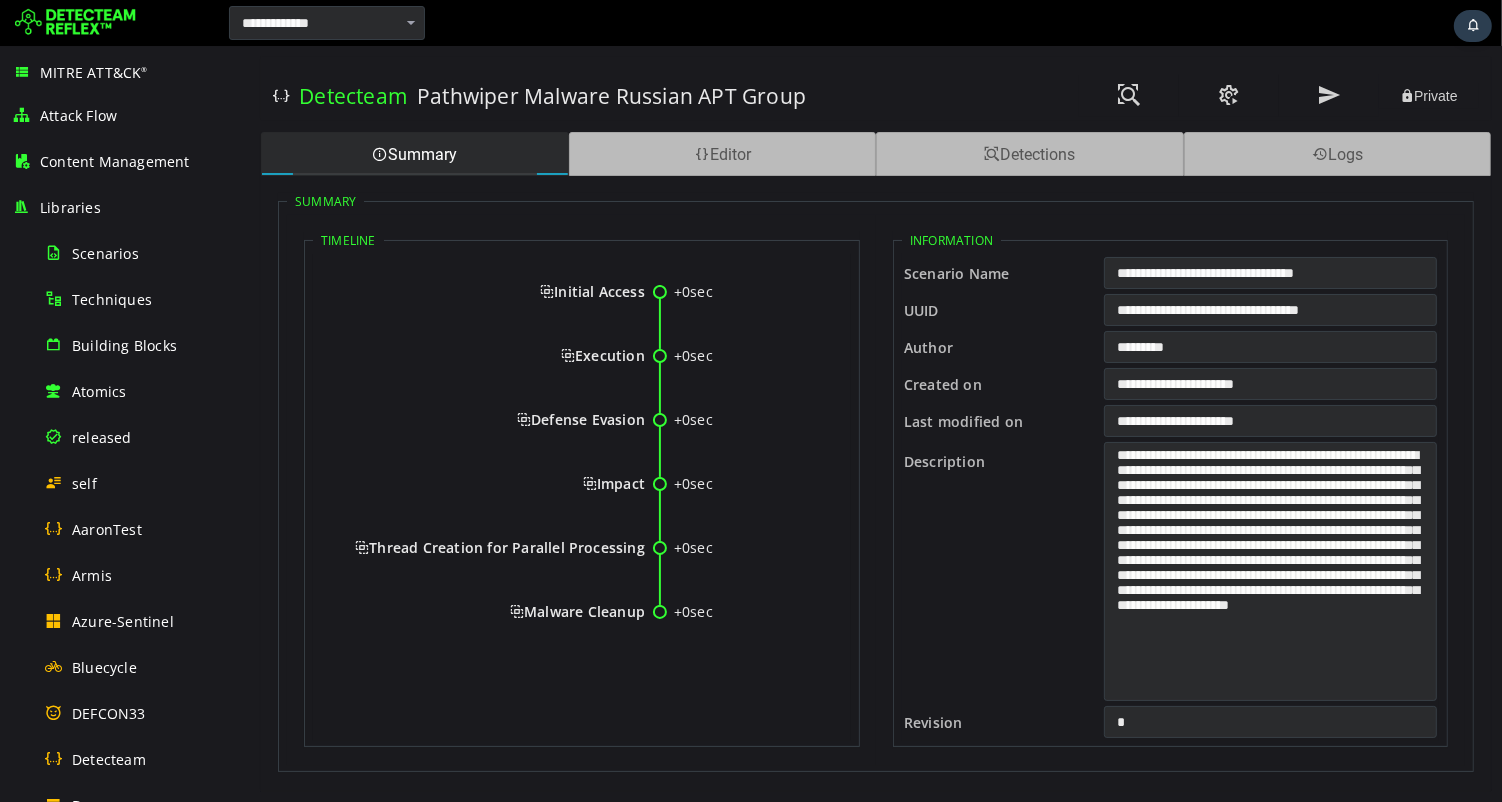 scroll, scrollTop: 0, scrollLeft: 0, axis: both 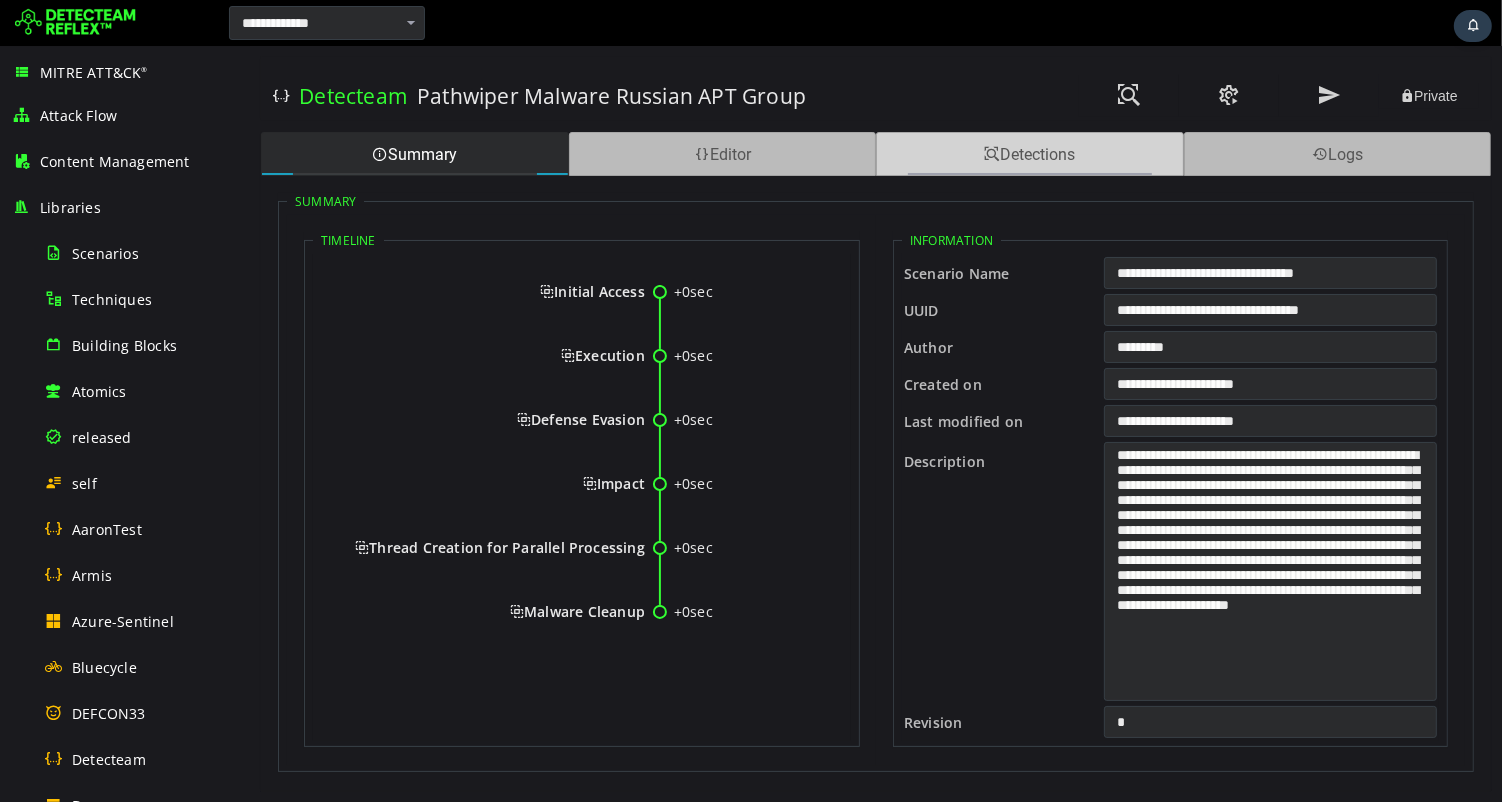 click on "Detections" at bounding box center [1029, 154] 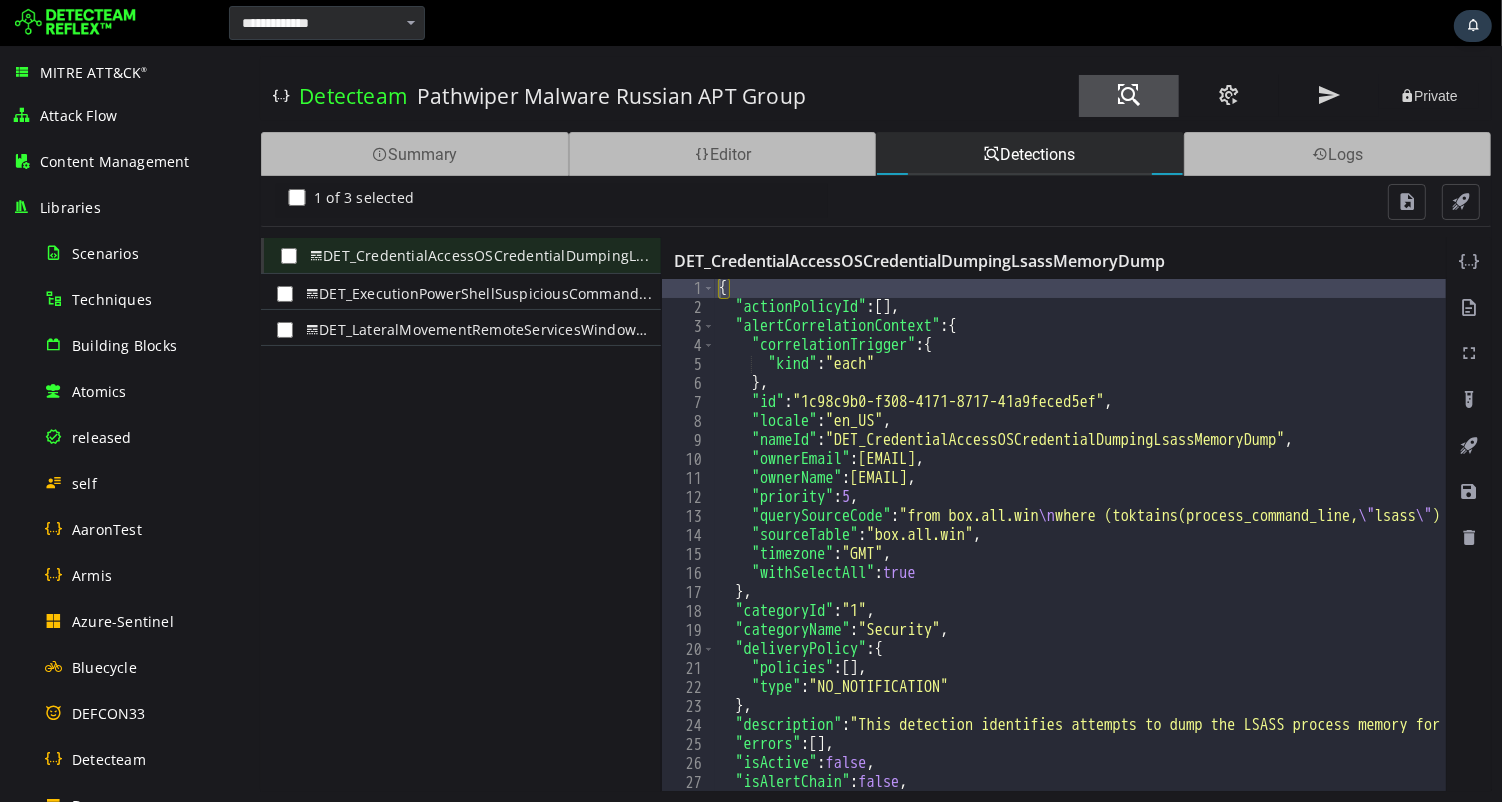 click at bounding box center (1128, 95) 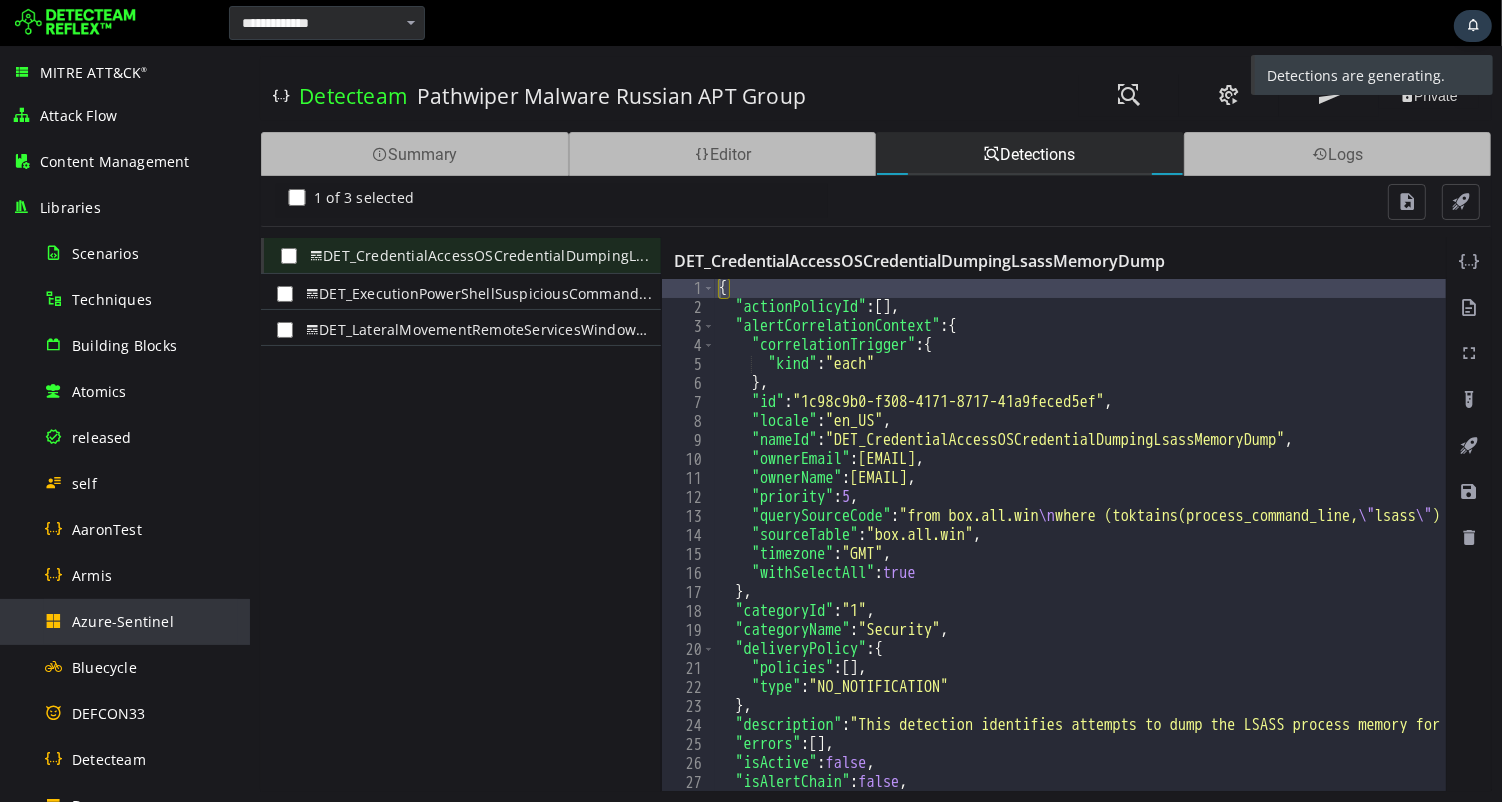 scroll, scrollTop: 1038, scrollLeft: 0, axis: vertical 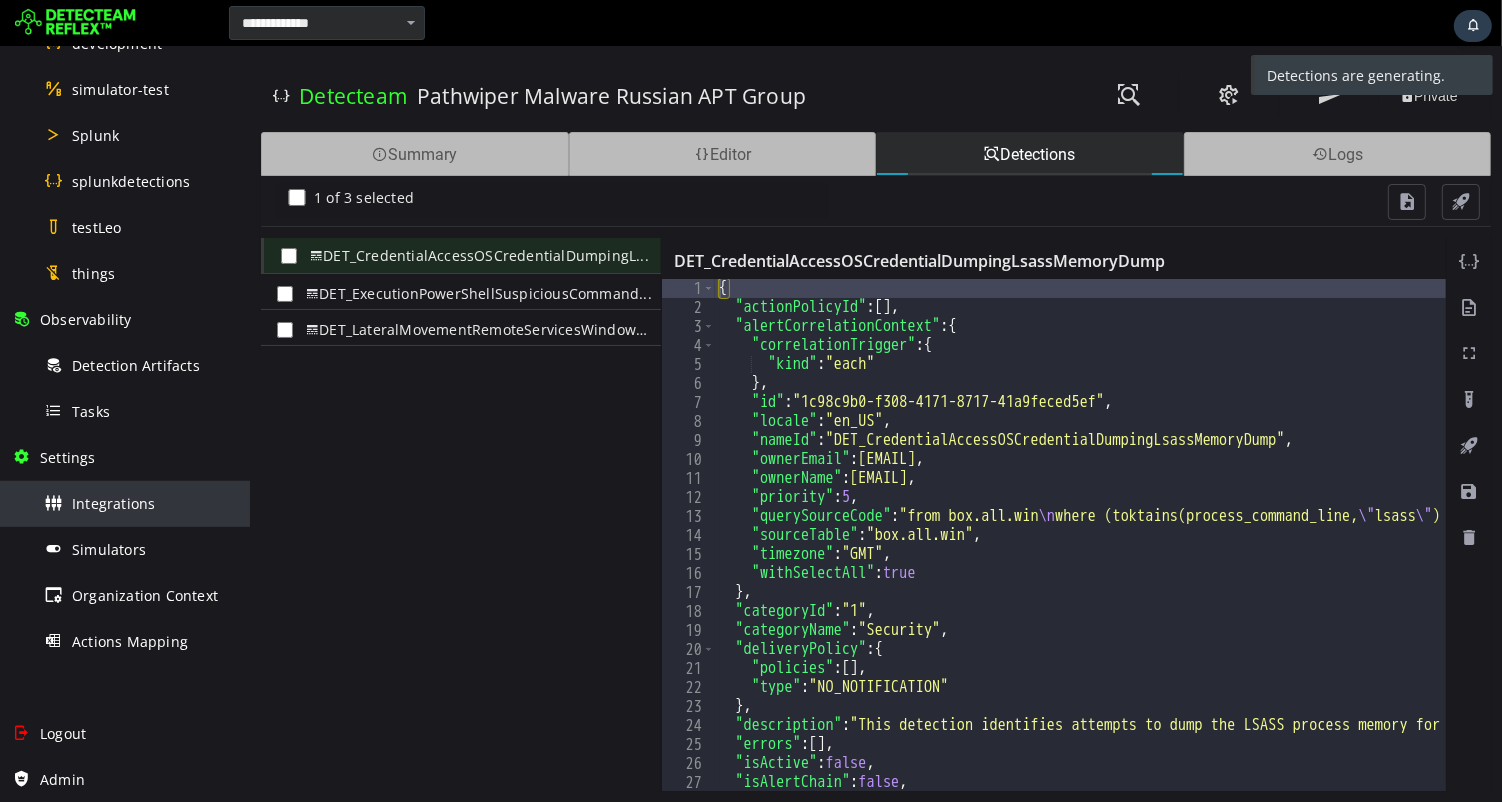 click on "Integrations" at bounding box center [113, 503] 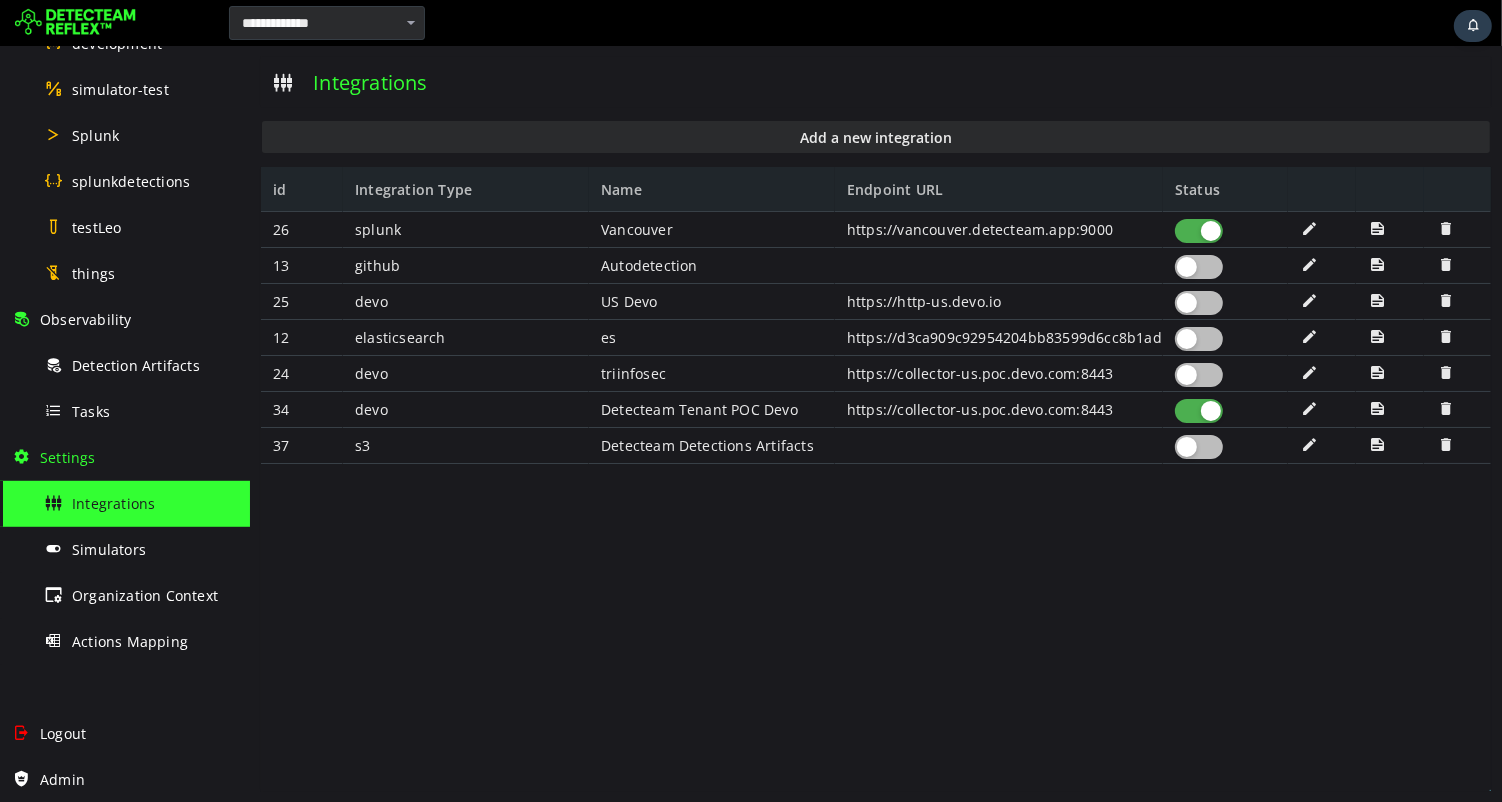 scroll, scrollTop: 0, scrollLeft: 0, axis: both 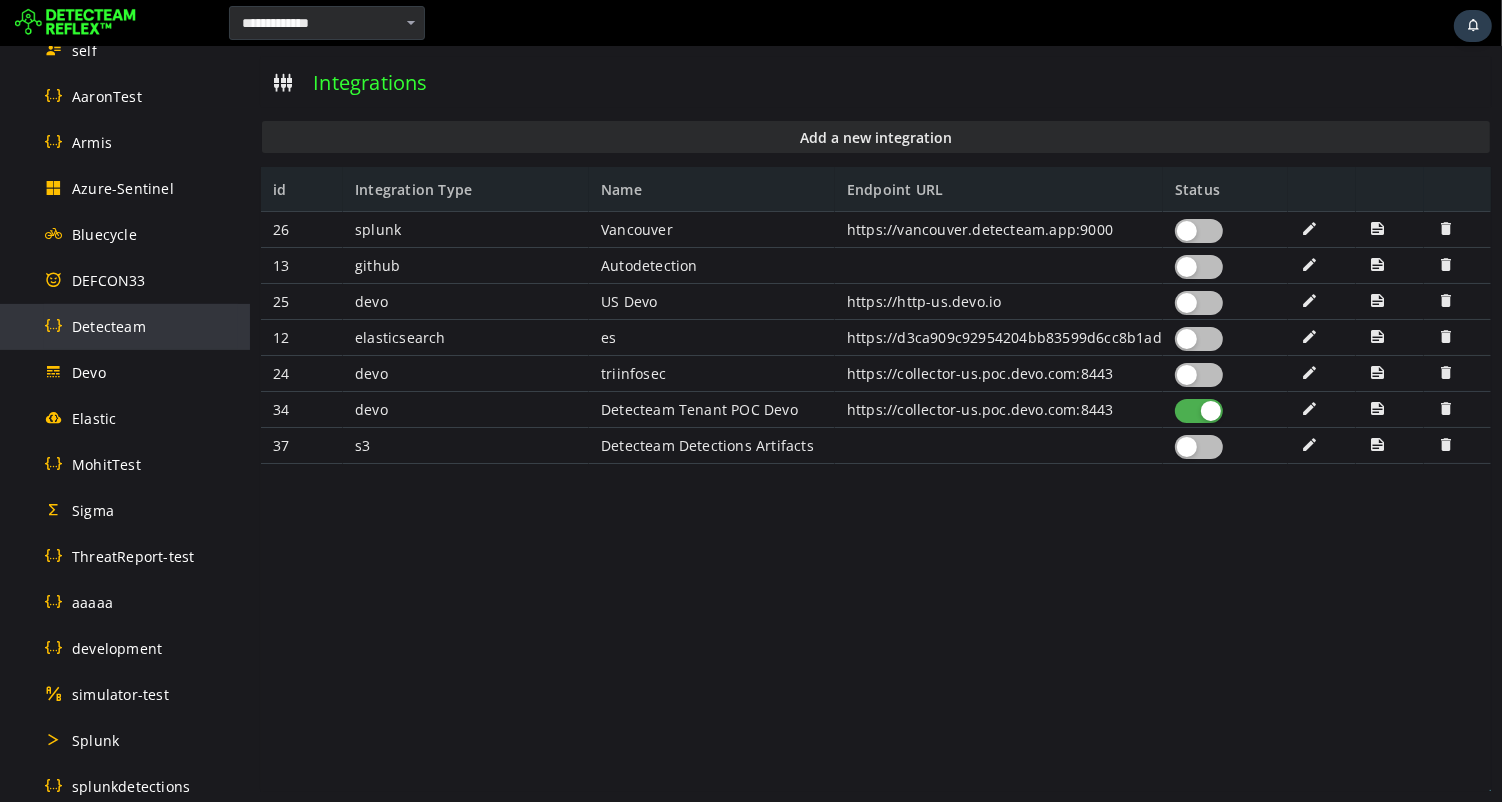 click on "Detecteam" at bounding box center (141, 326) 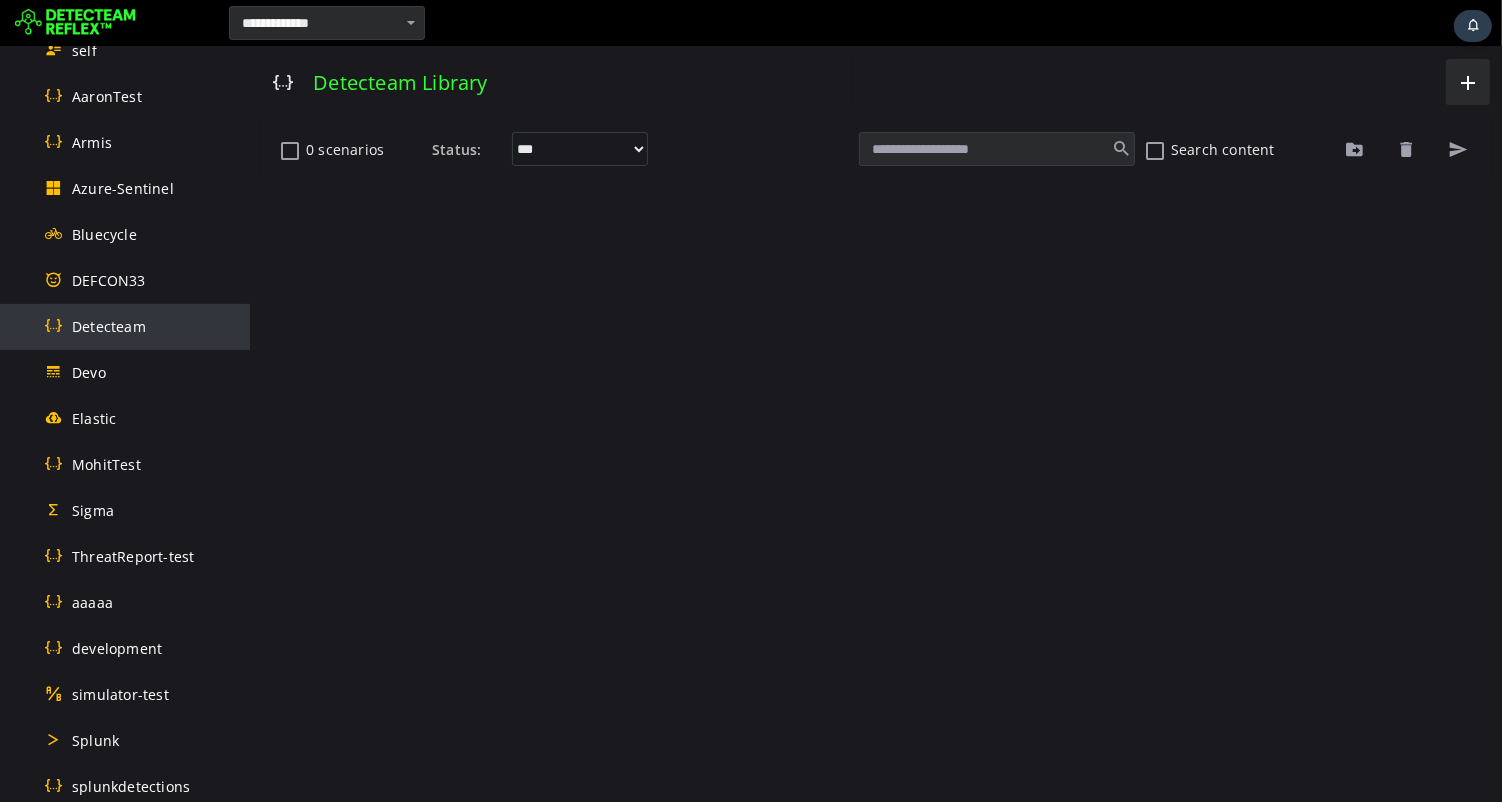scroll, scrollTop: 0, scrollLeft: 0, axis: both 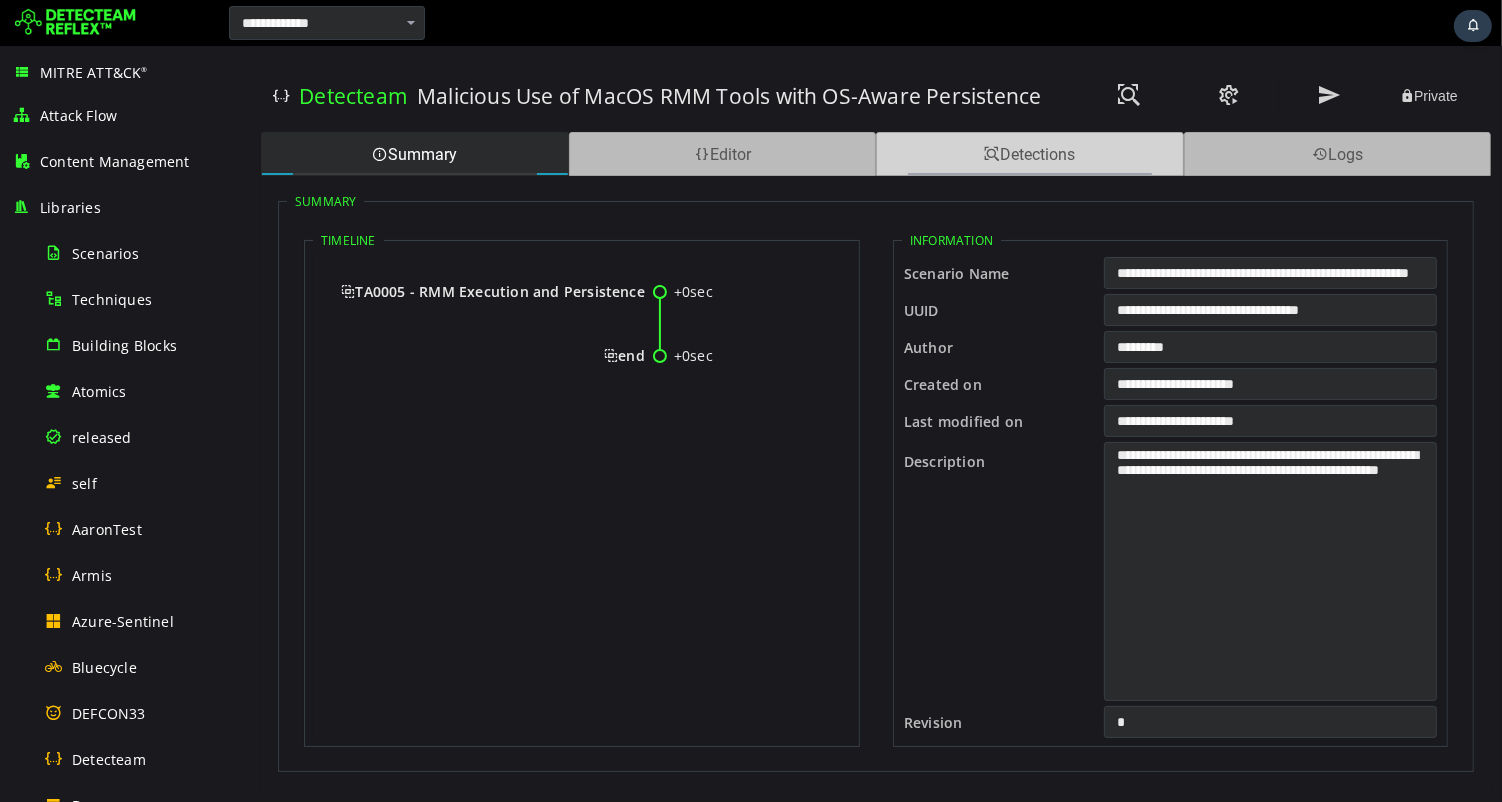 click on "Detections" at bounding box center (1029, 154) 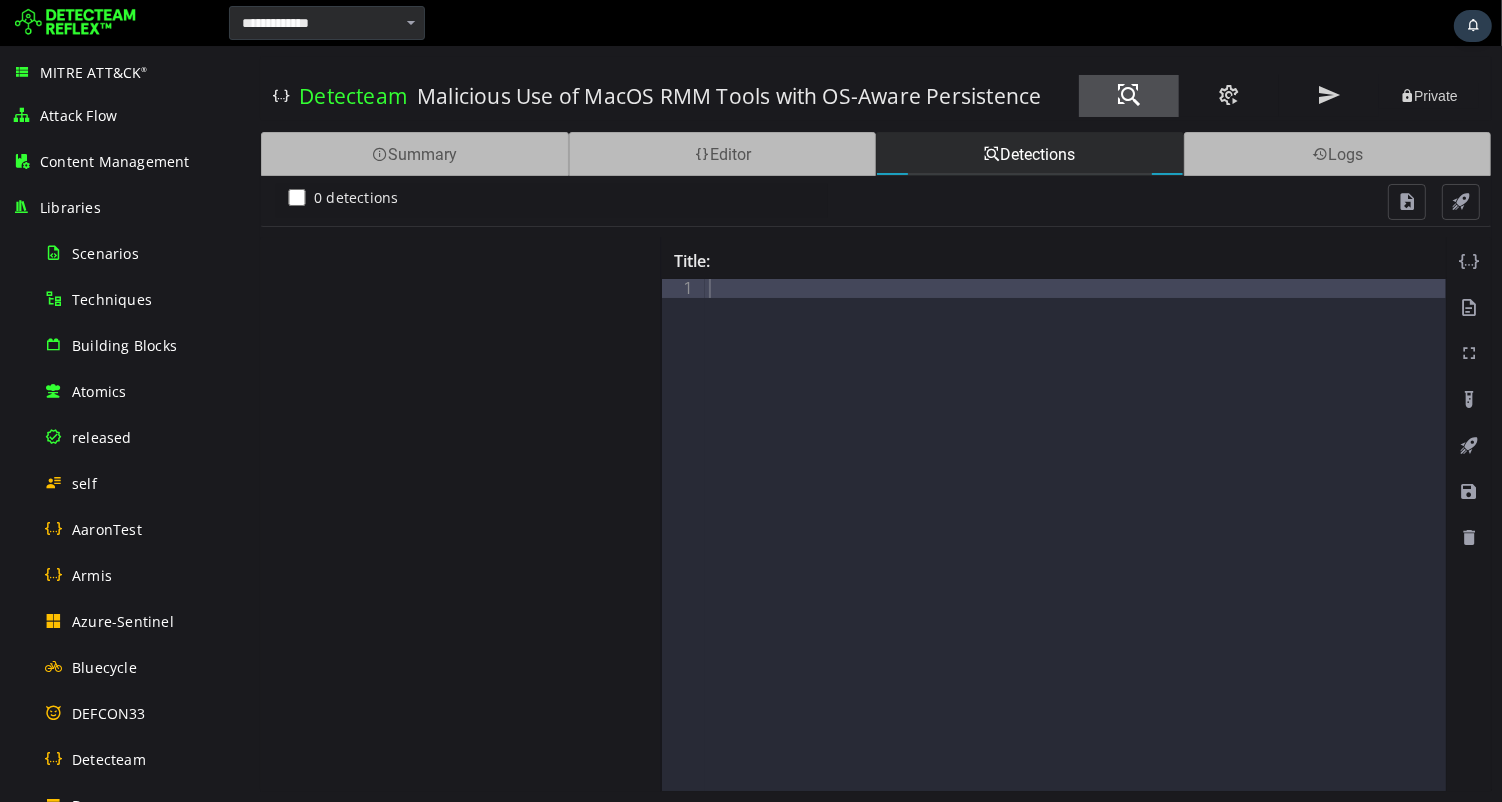 click at bounding box center [1128, 95] 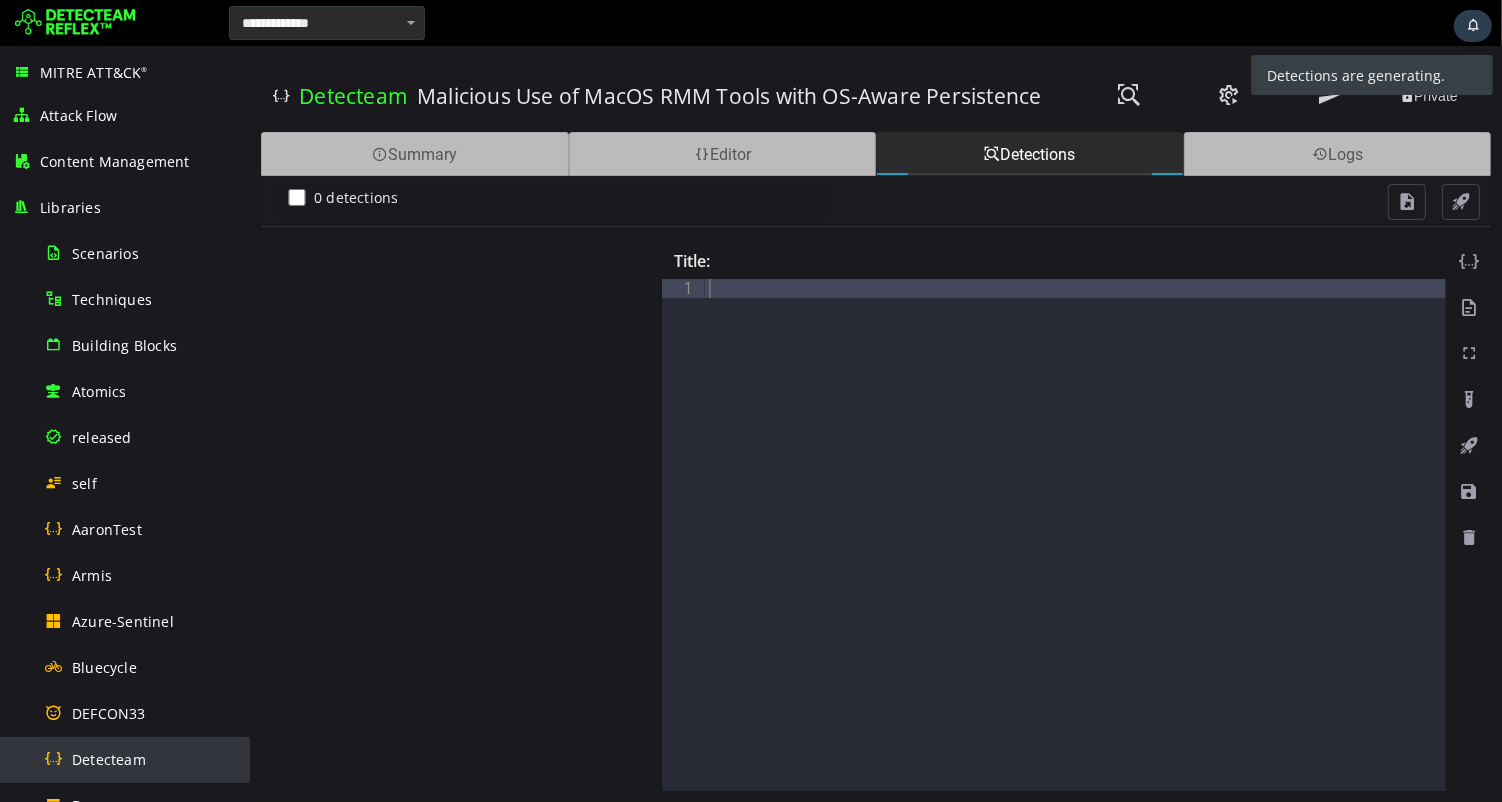 click on "Detecteam" at bounding box center (109, 759) 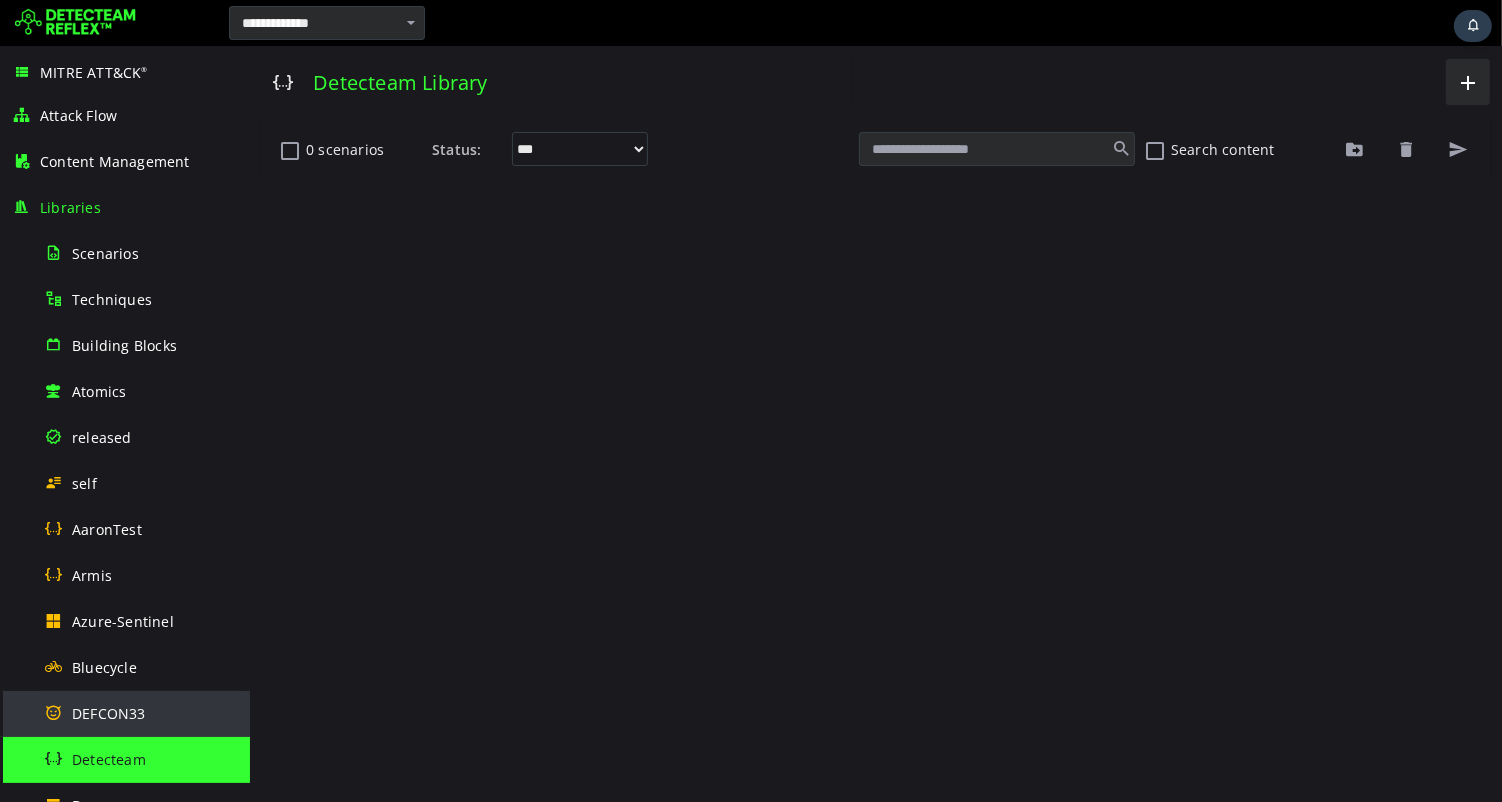 scroll, scrollTop: 0, scrollLeft: 0, axis: both 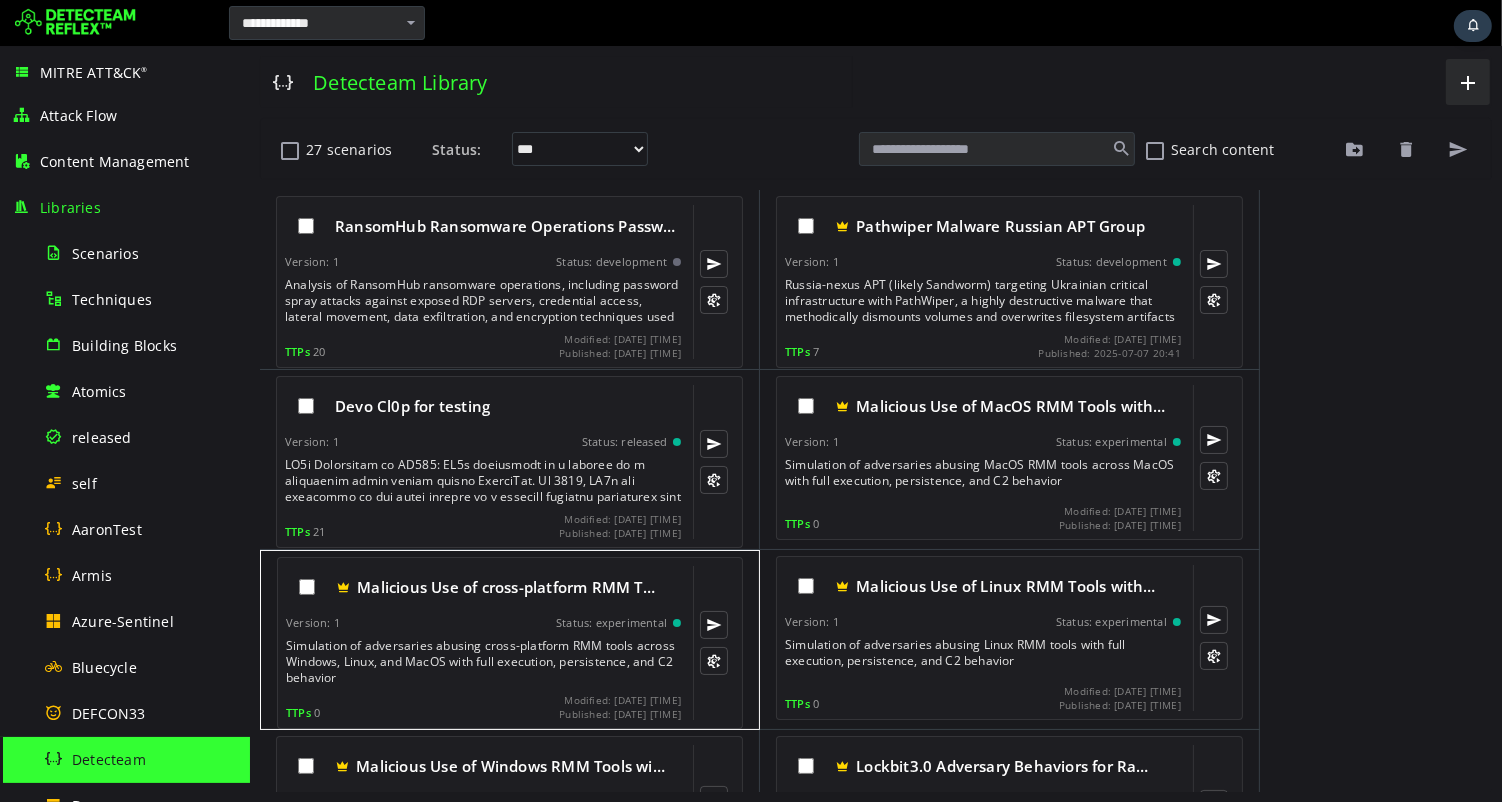 click on "Version: 1
Status: experimental" at bounding box center [482, 623] 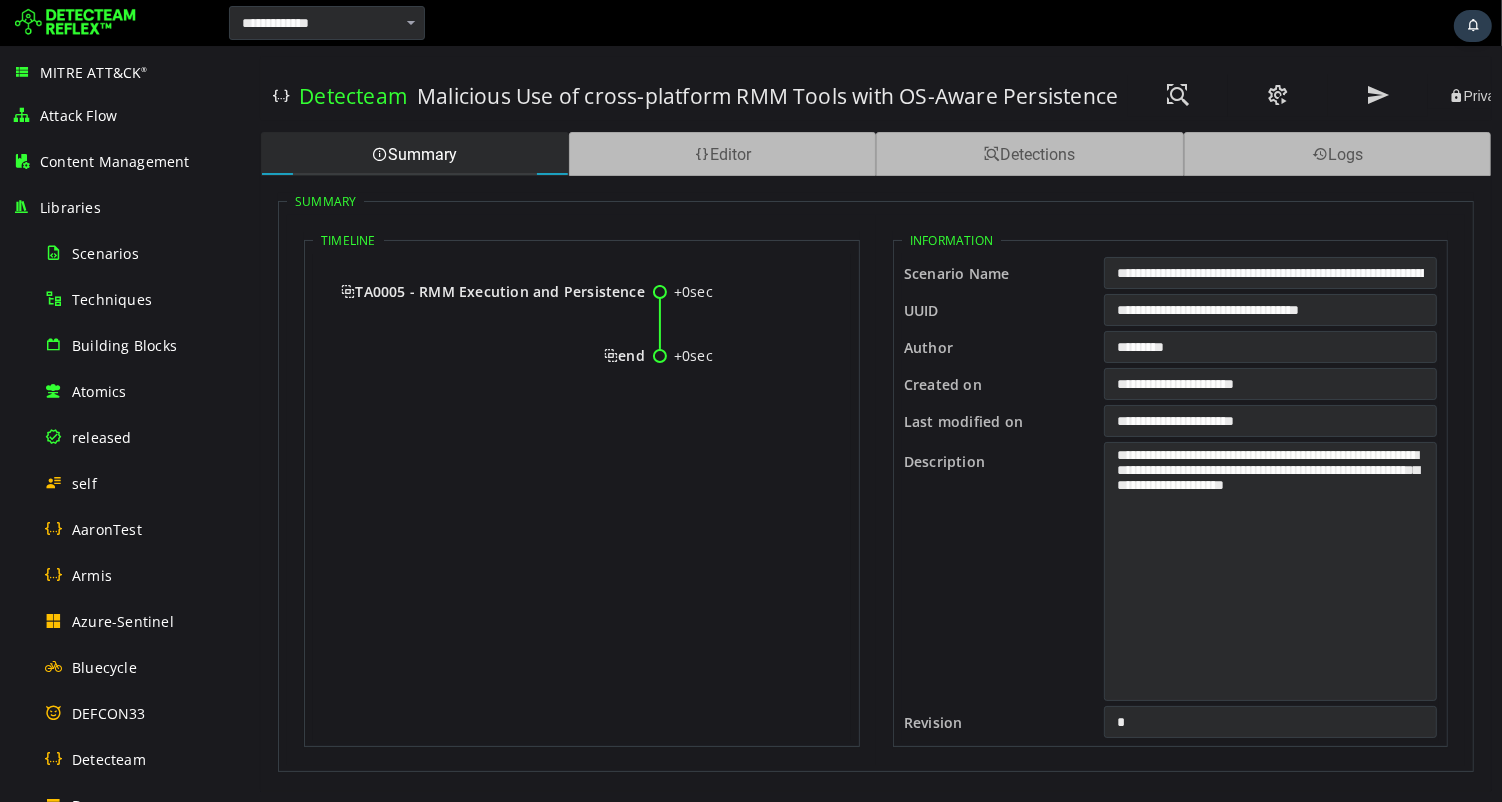 scroll, scrollTop: 0, scrollLeft: 0, axis: both 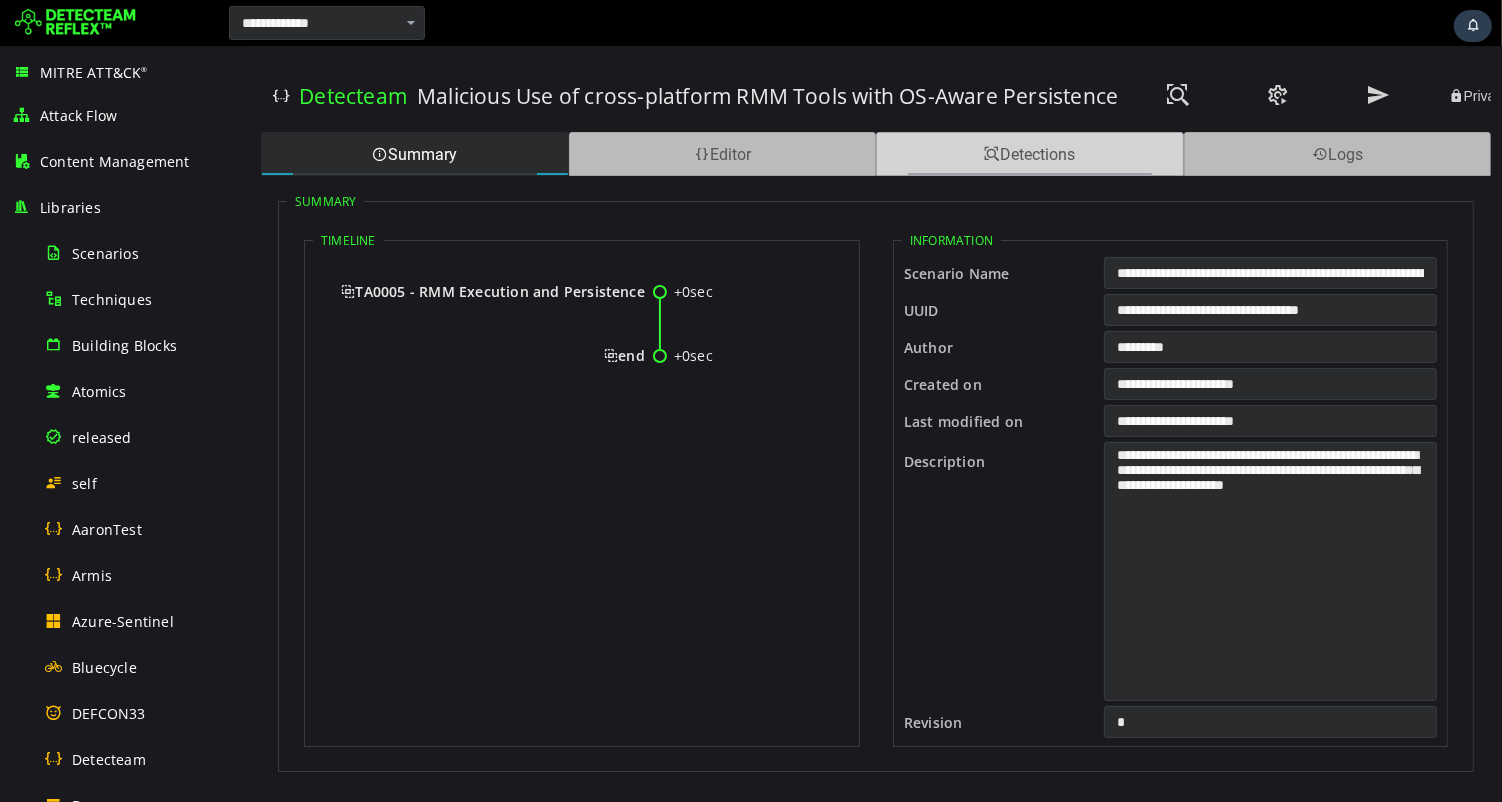 click on "Detections" at bounding box center (1029, 154) 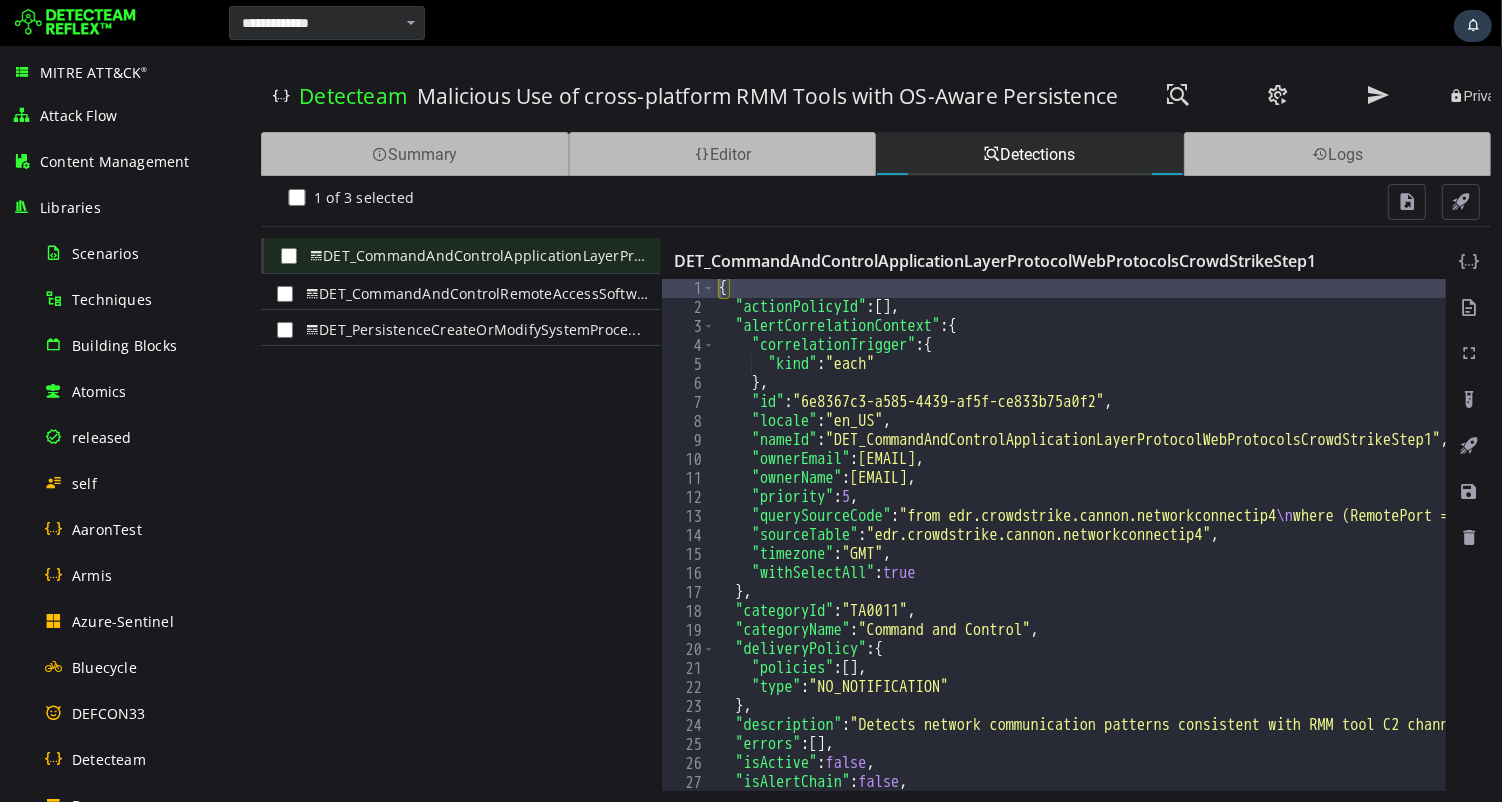 click on "DET_CommandAndControlRemoteAccessSoftwar..." at bounding box center (476, 294) 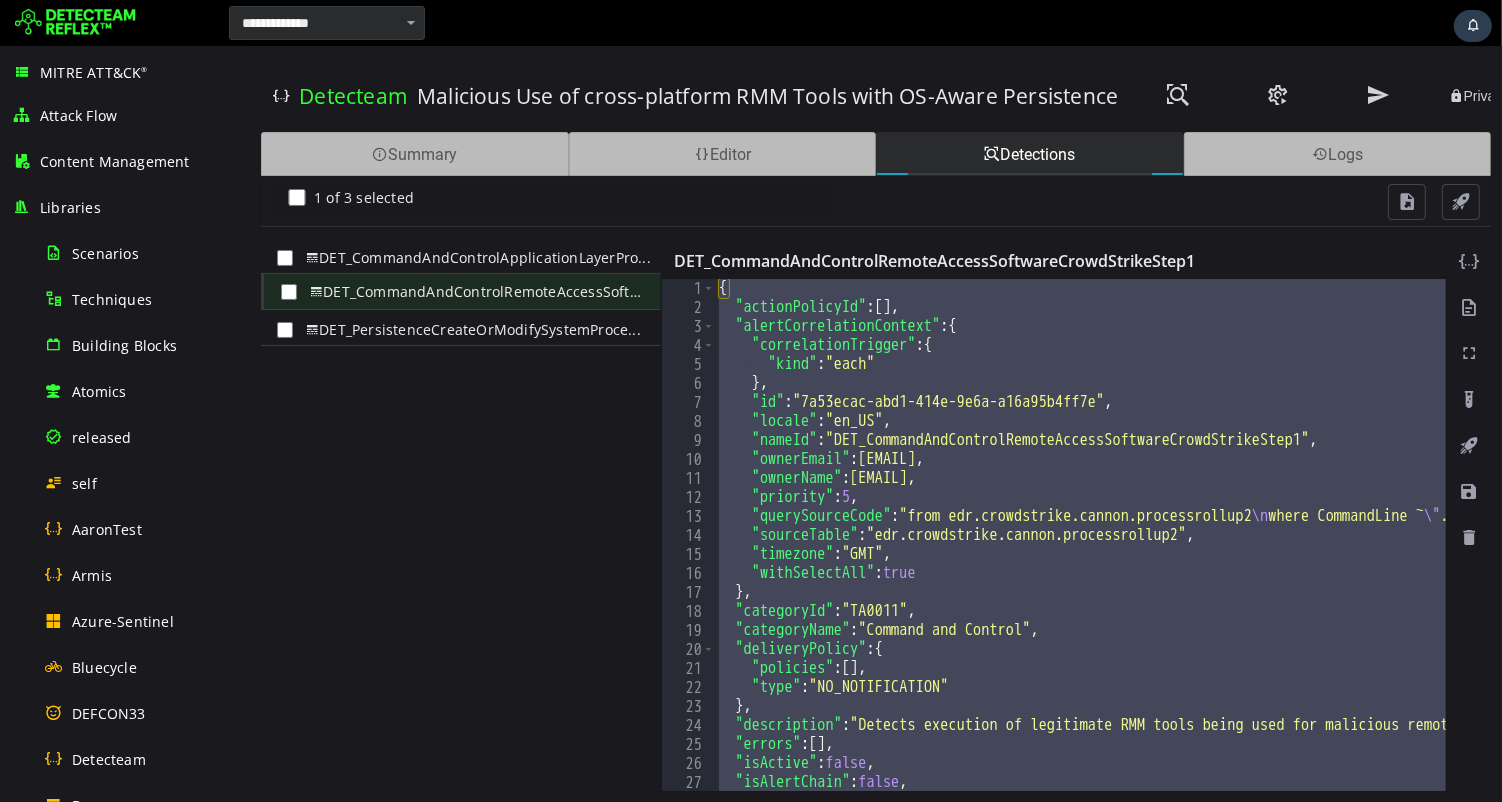 click on "DET_PersistenceCreateOrModifySystemProce..." at bounding box center (470, 330) 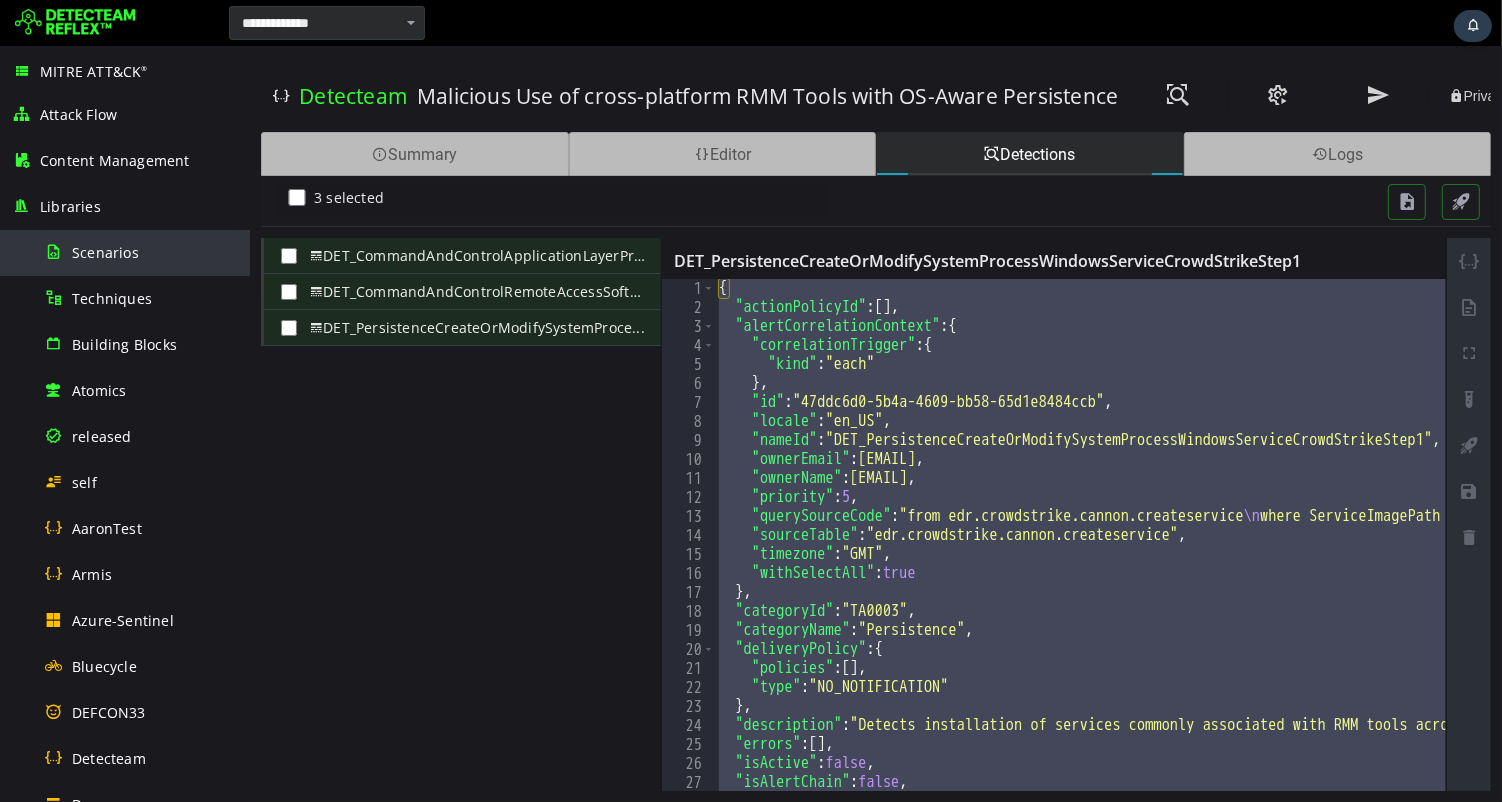scroll, scrollTop: 1038, scrollLeft: 0, axis: vertical 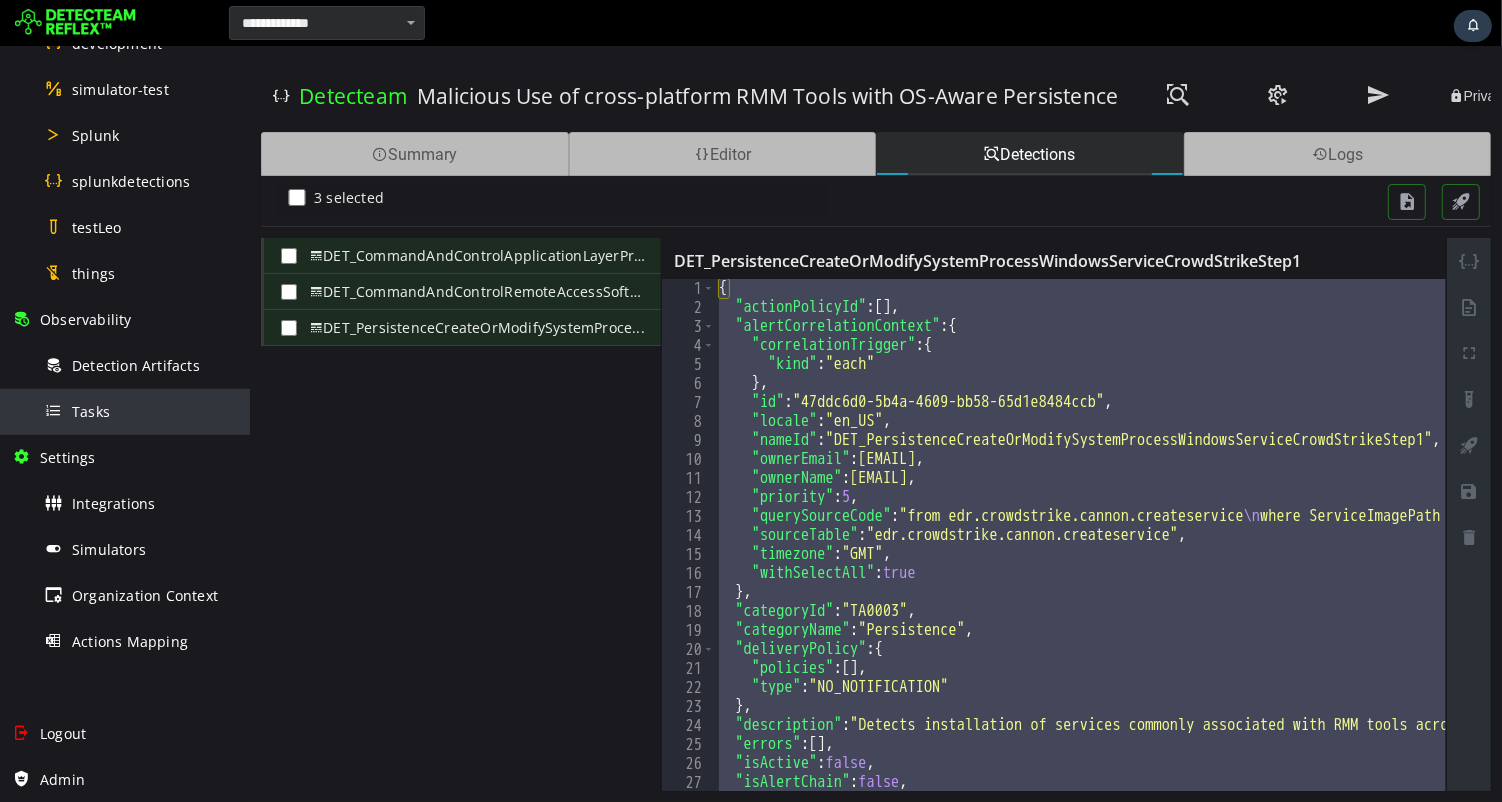 click on "Tasks" at bounding box center (91, 411) 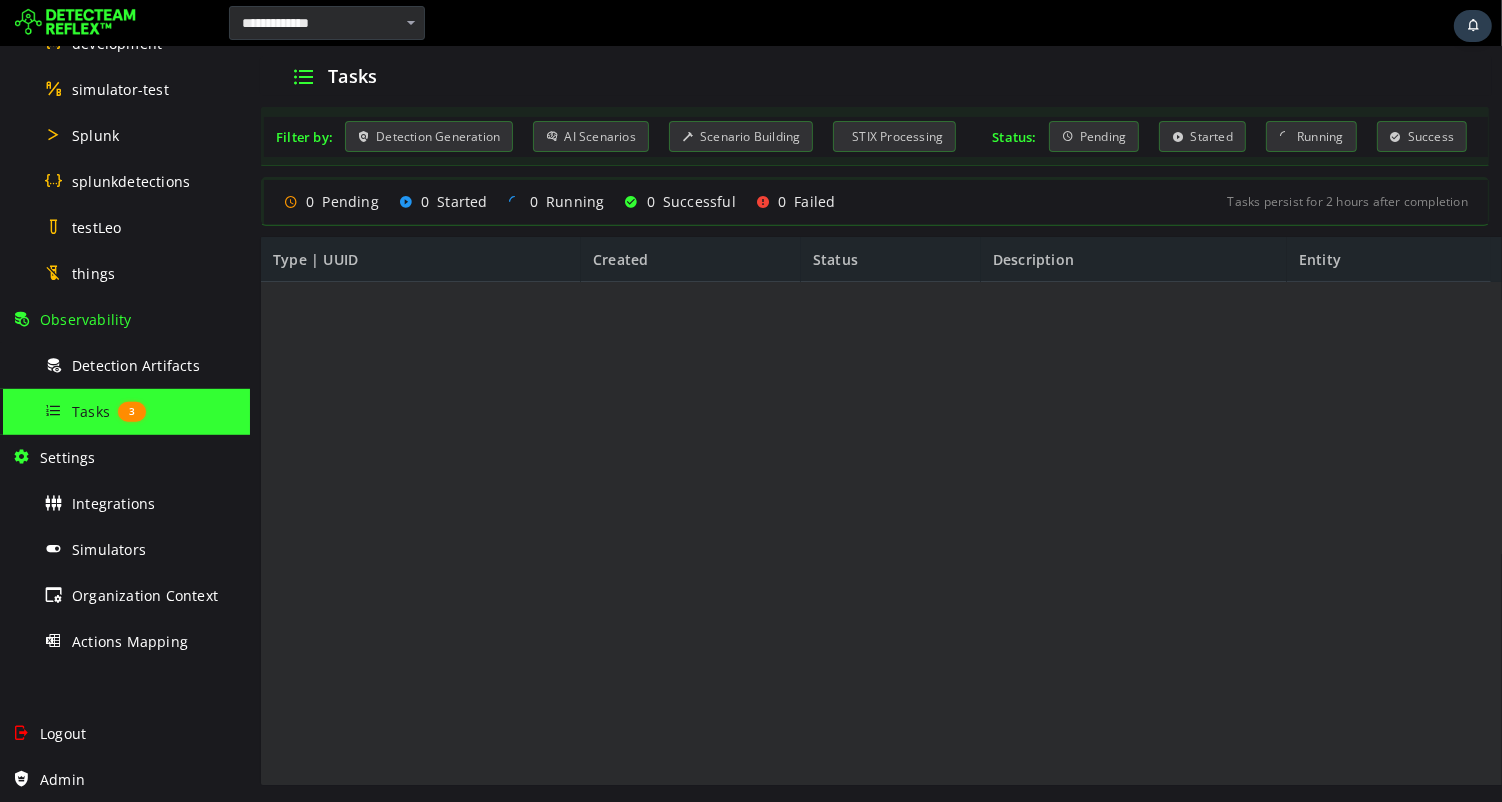 scroll, scrollTop: 0, scrollLeft: 0, axis: both 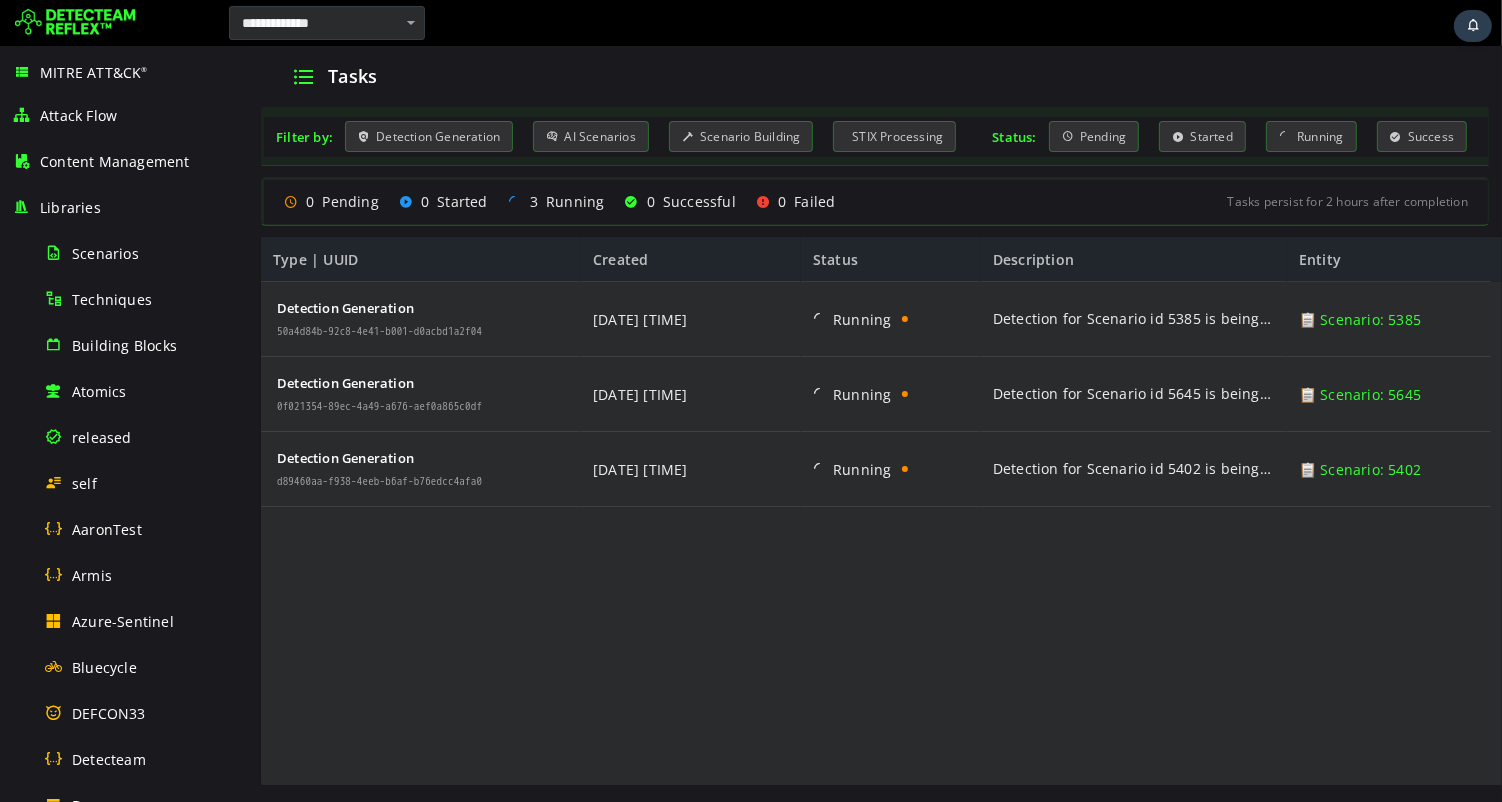 click at bounding box center (75, 23) 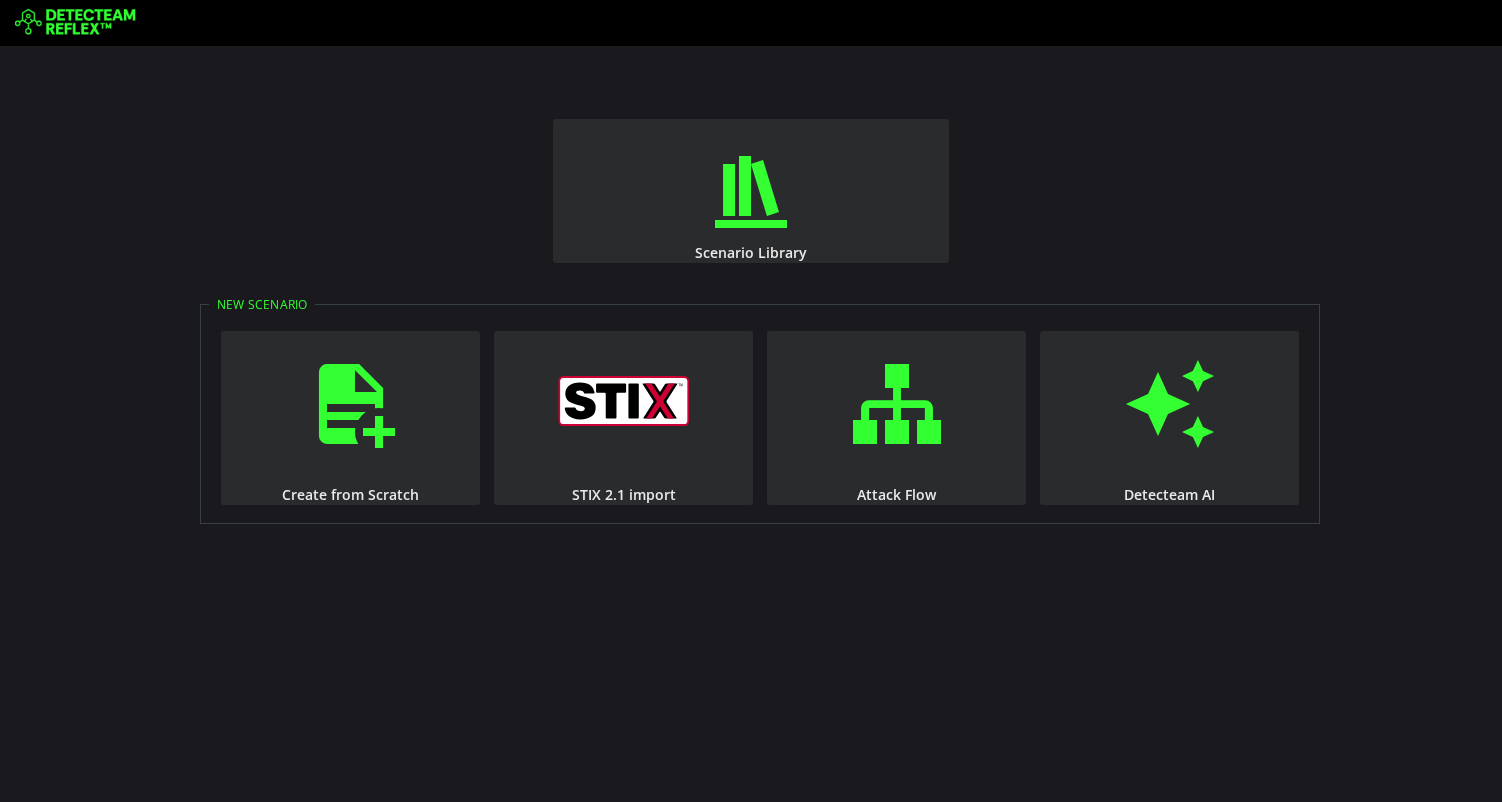 scroll, scrollTop: 0, scrollLeft: 0, axis: both 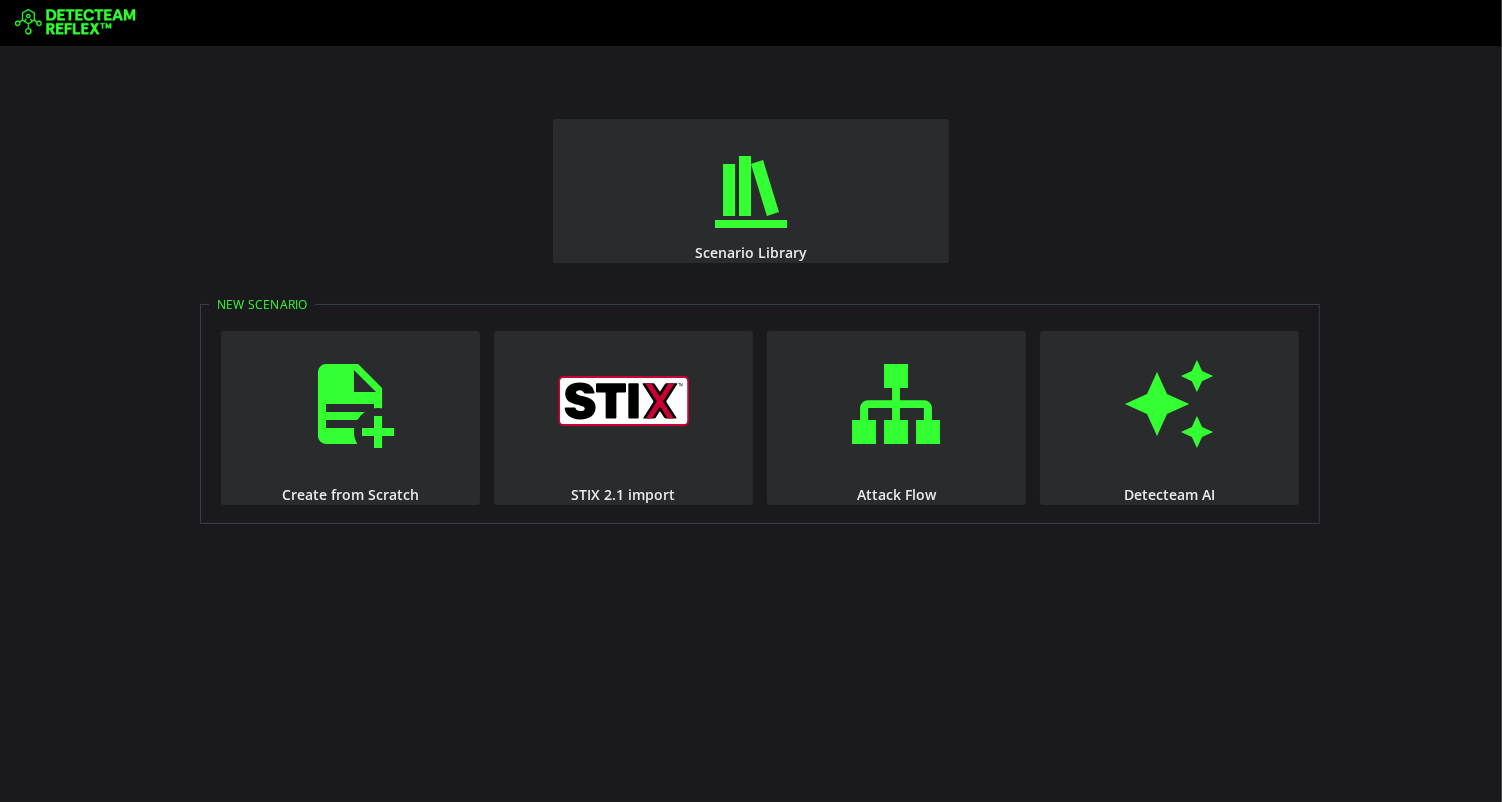 click on "Scenario Library New Scenario Create from Scratch STIX 2.1 import Attack Flow Detecteam AI" at bounding box center (751, 424) 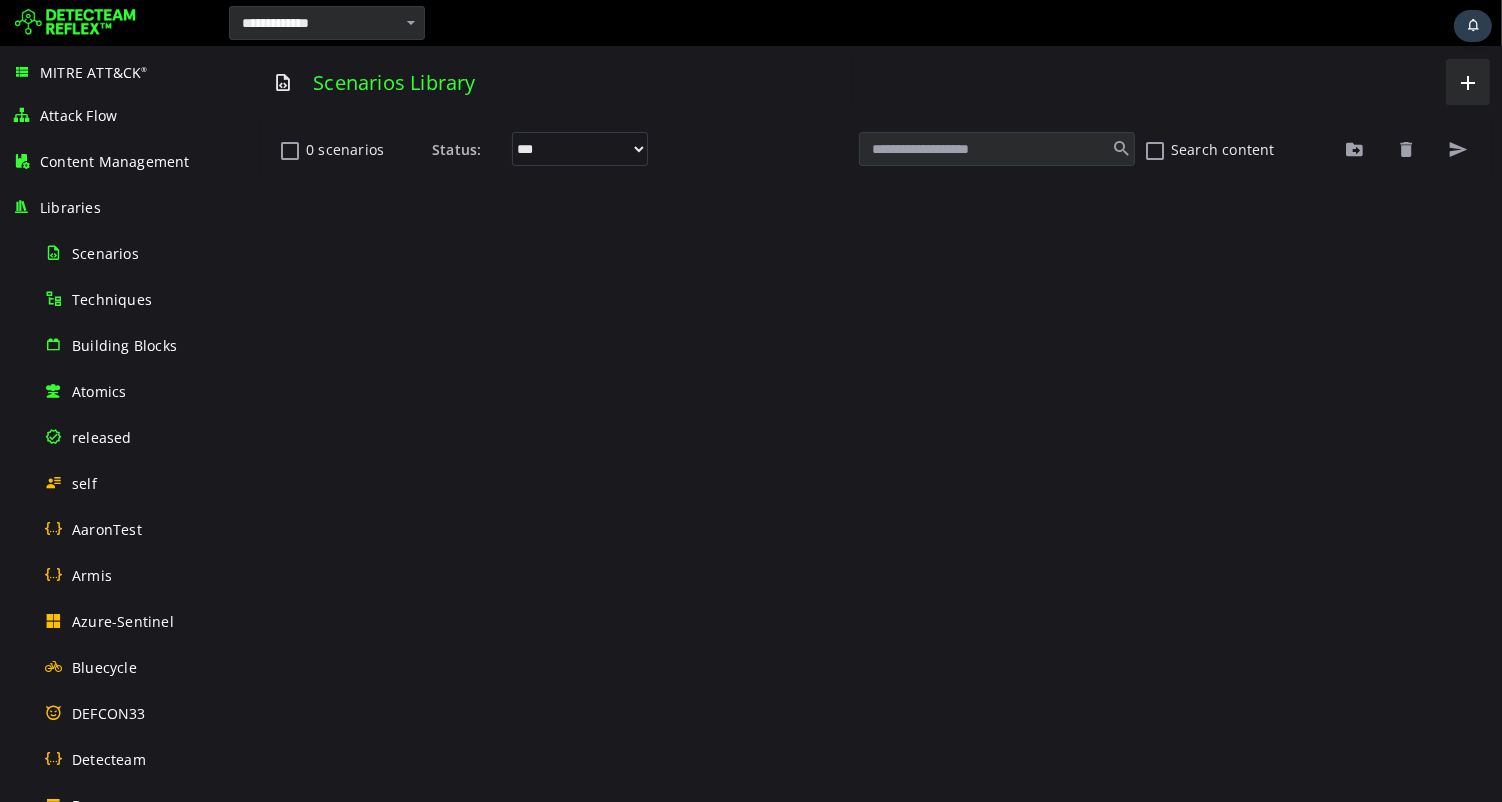 scroll, scrollTop: 0, scrollLeft: 0, axis: both 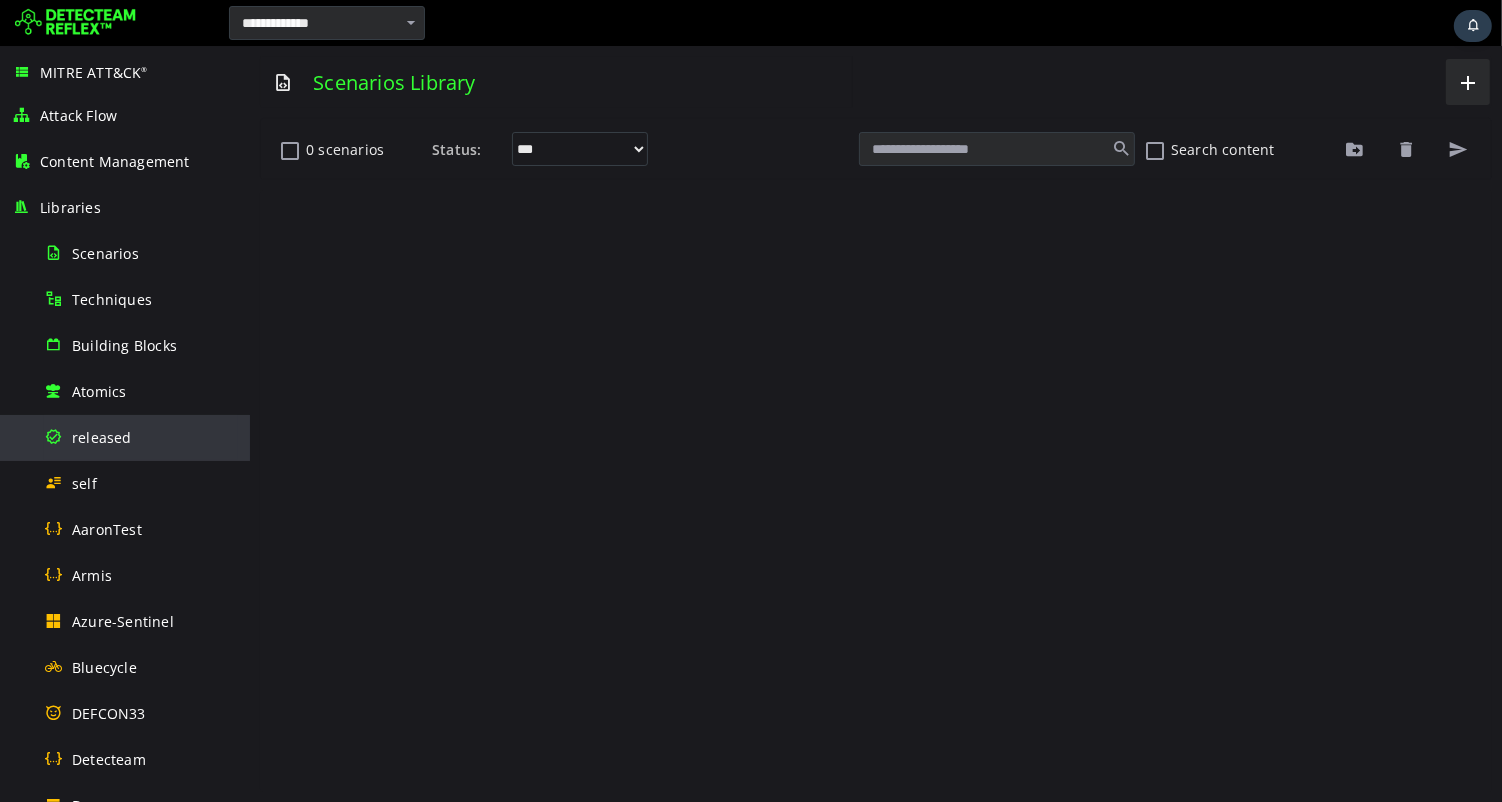click on "released" at bounding box center [102, 437] 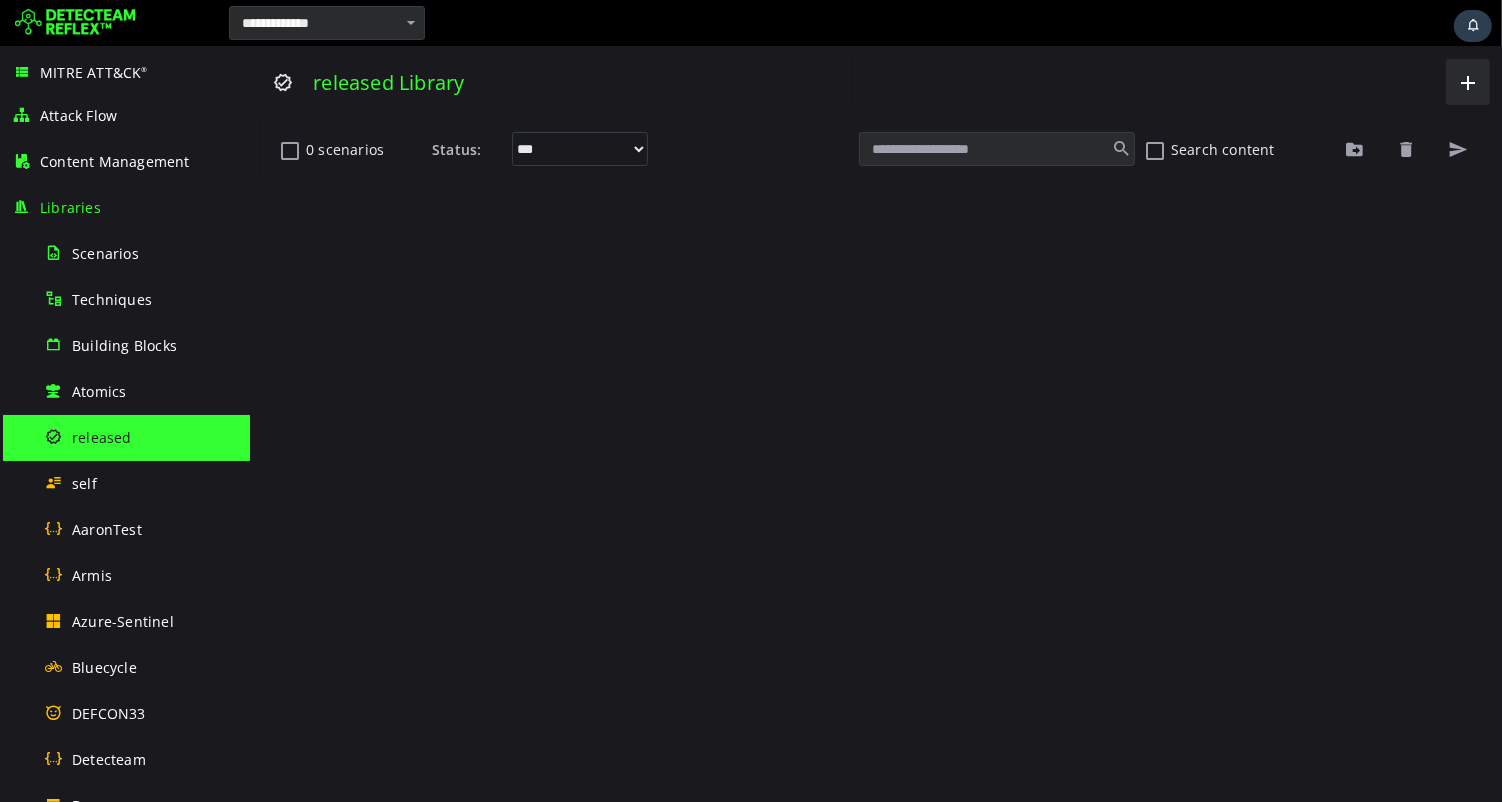 scroll, scrollTop: 0, scrollLeft: 0, axis: both 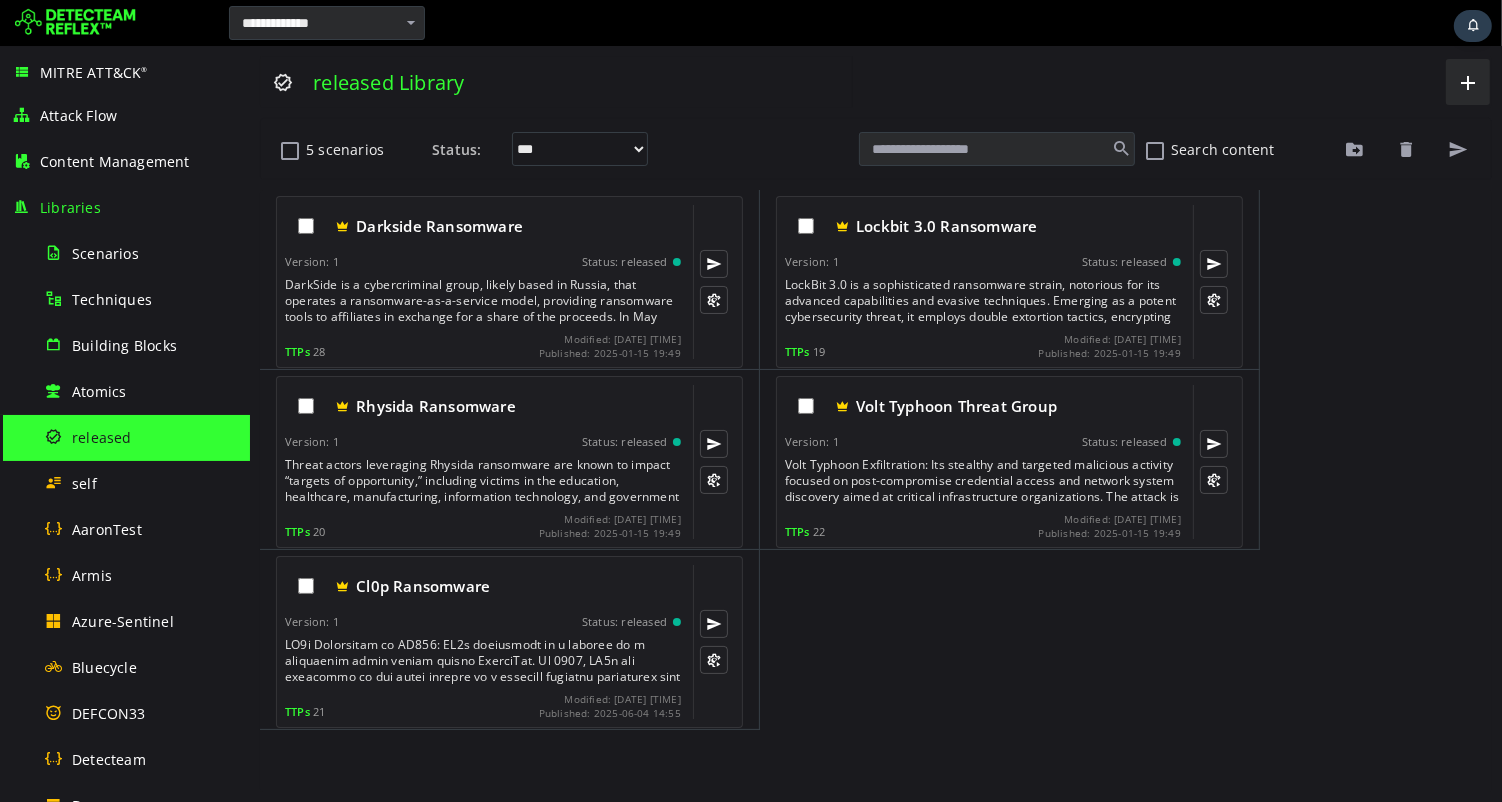 click on "**********" at bounding box center [875, 424] 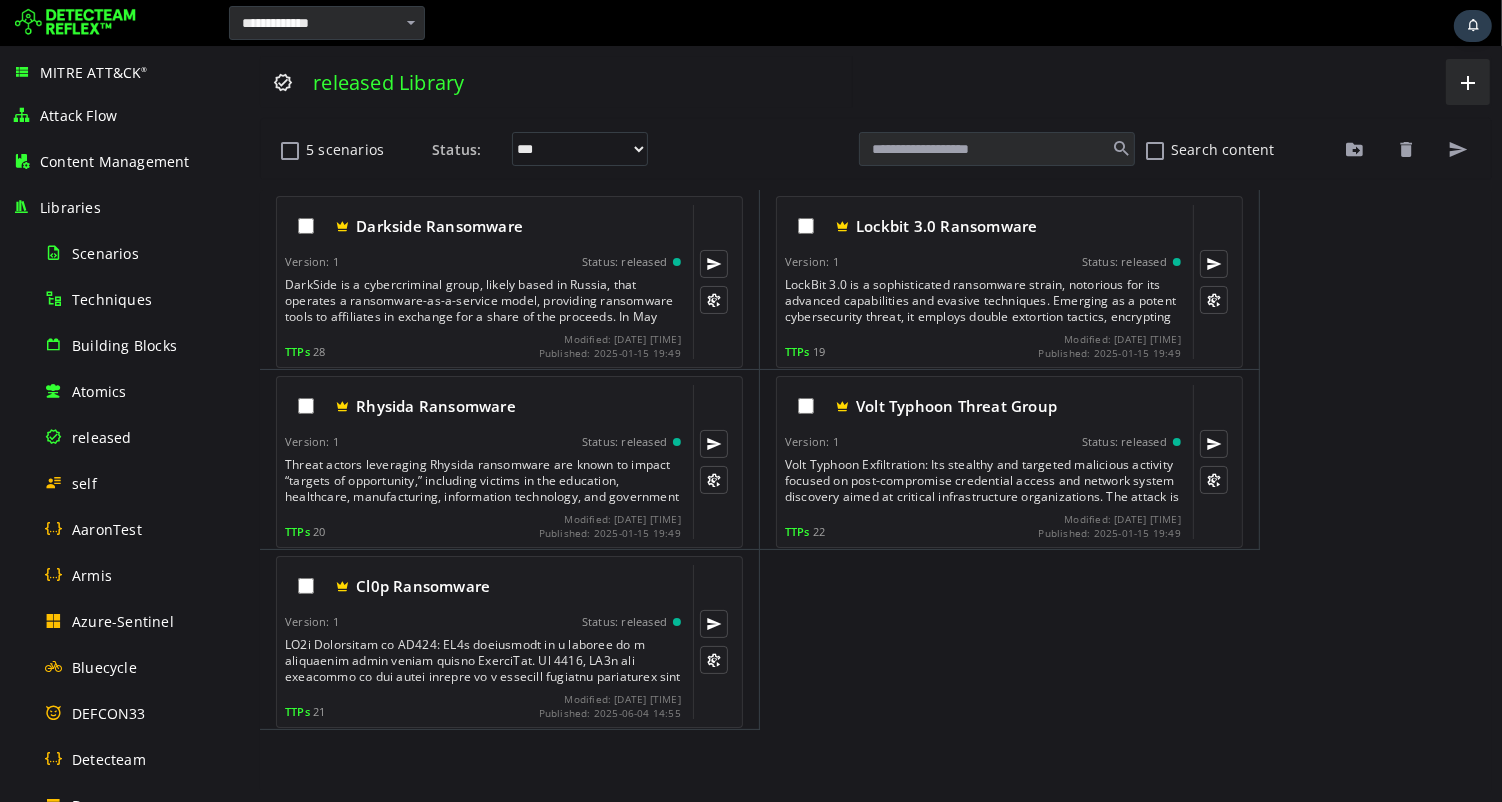 scroll, scrollTop: 0, scrollLeft: 0, axis: both 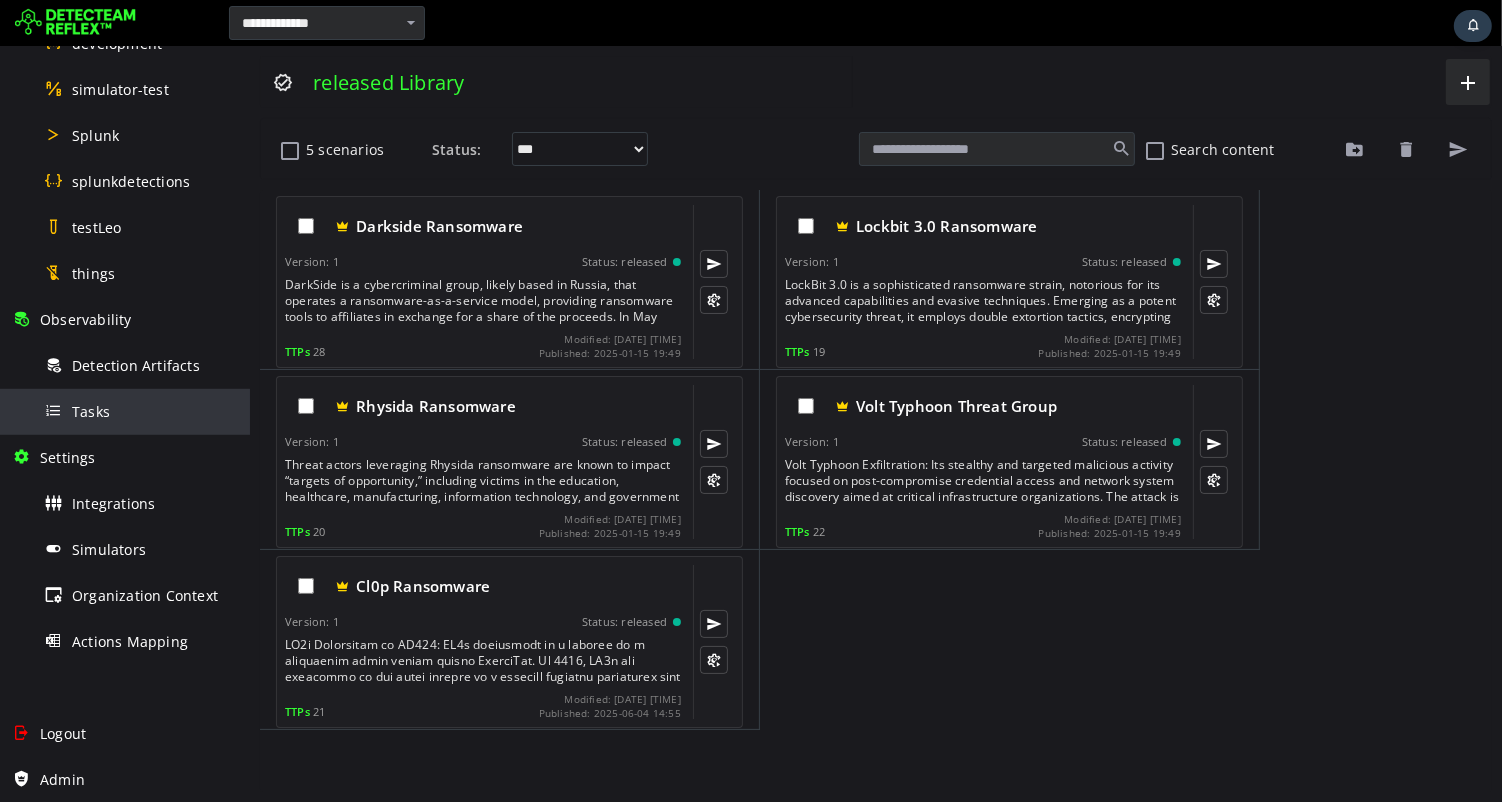 click on "Tasks" at bounding box center [91, 411] 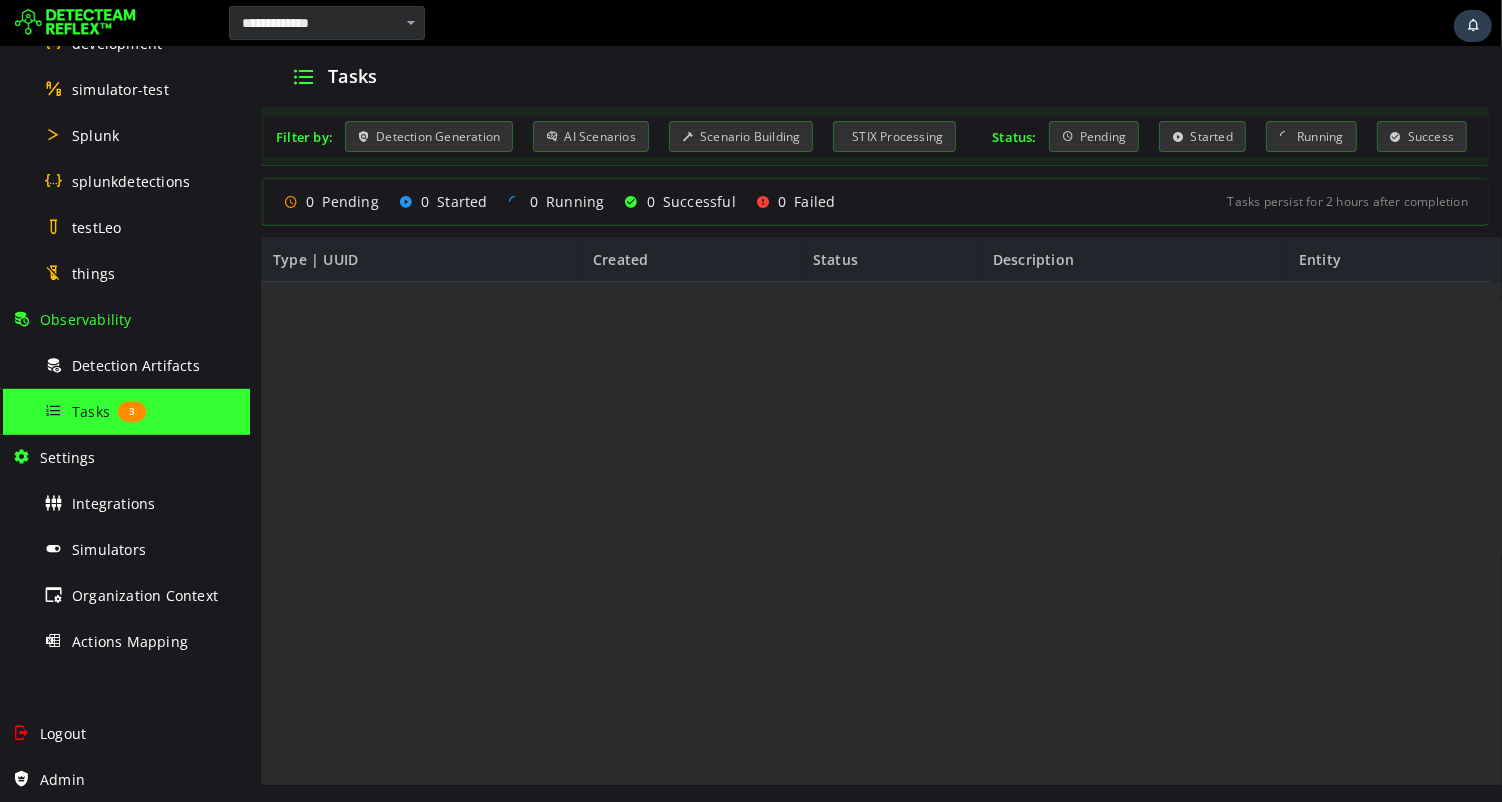 scroll, scrollTop: 0, scrollLeft: 0, axis: both 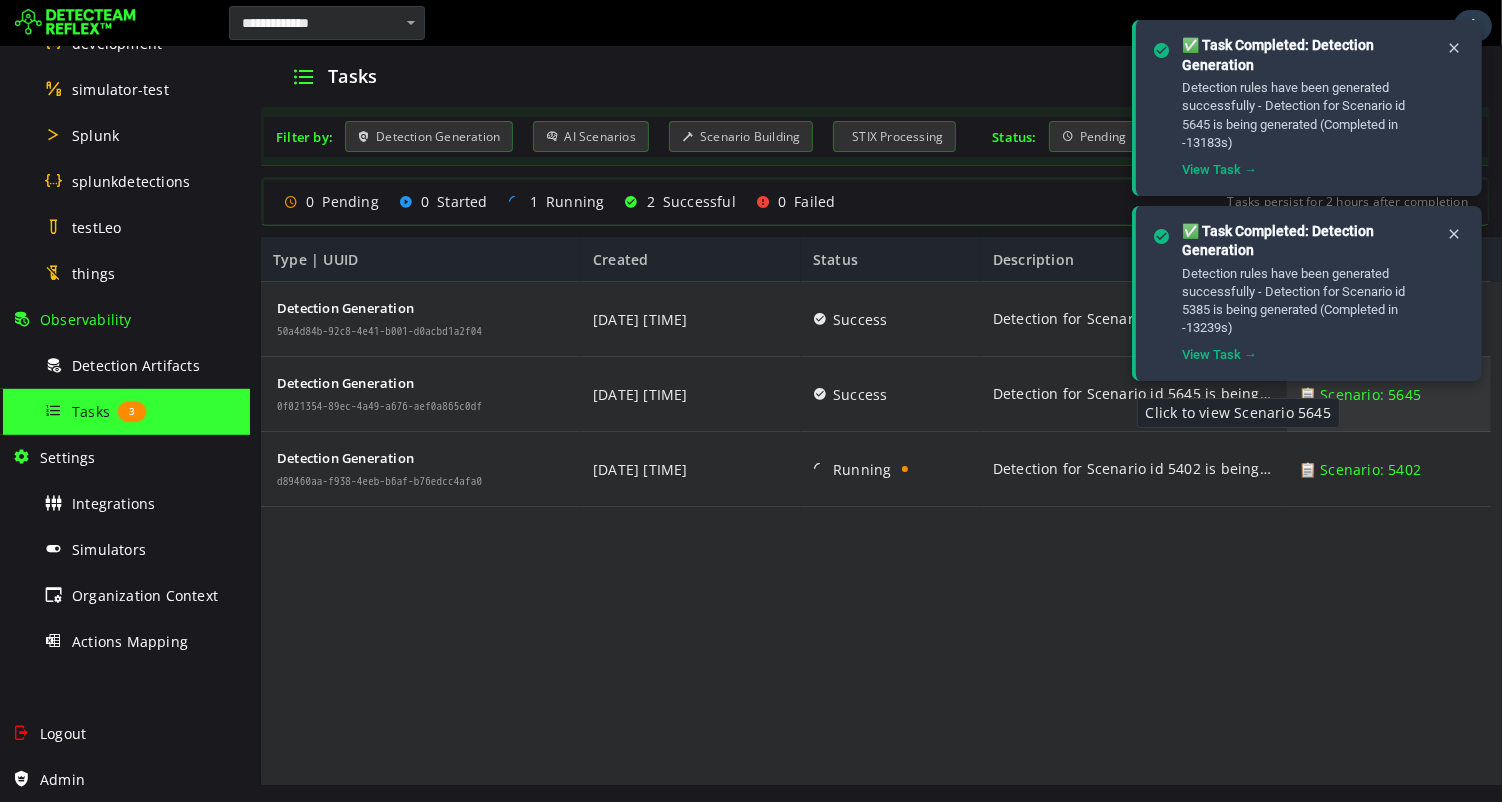 click on "📋 Scenario: 5645" at bounding box center [1359, 394] 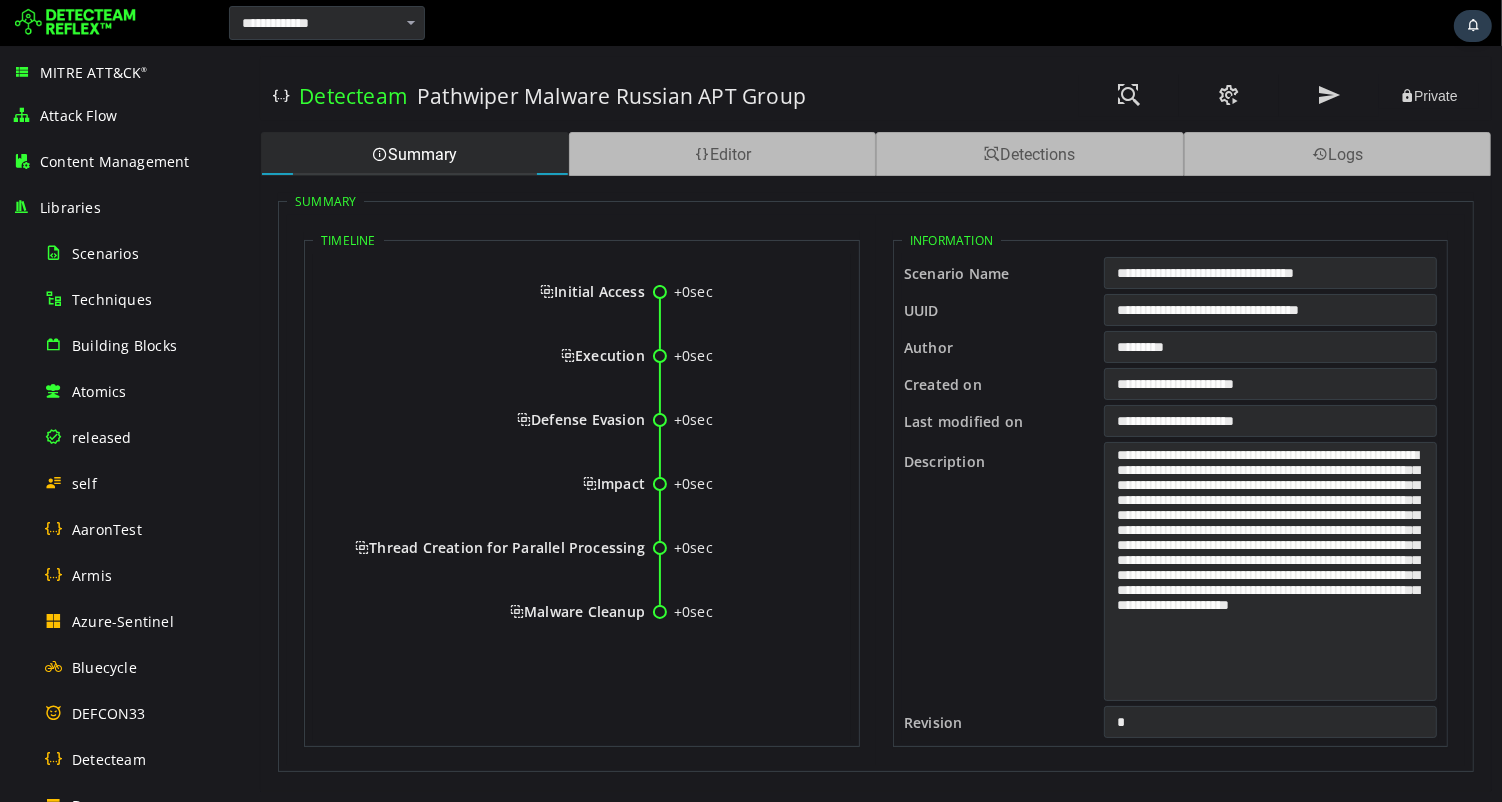 scroll, scrollTop: 0, scrollLeft: 0, axis: both 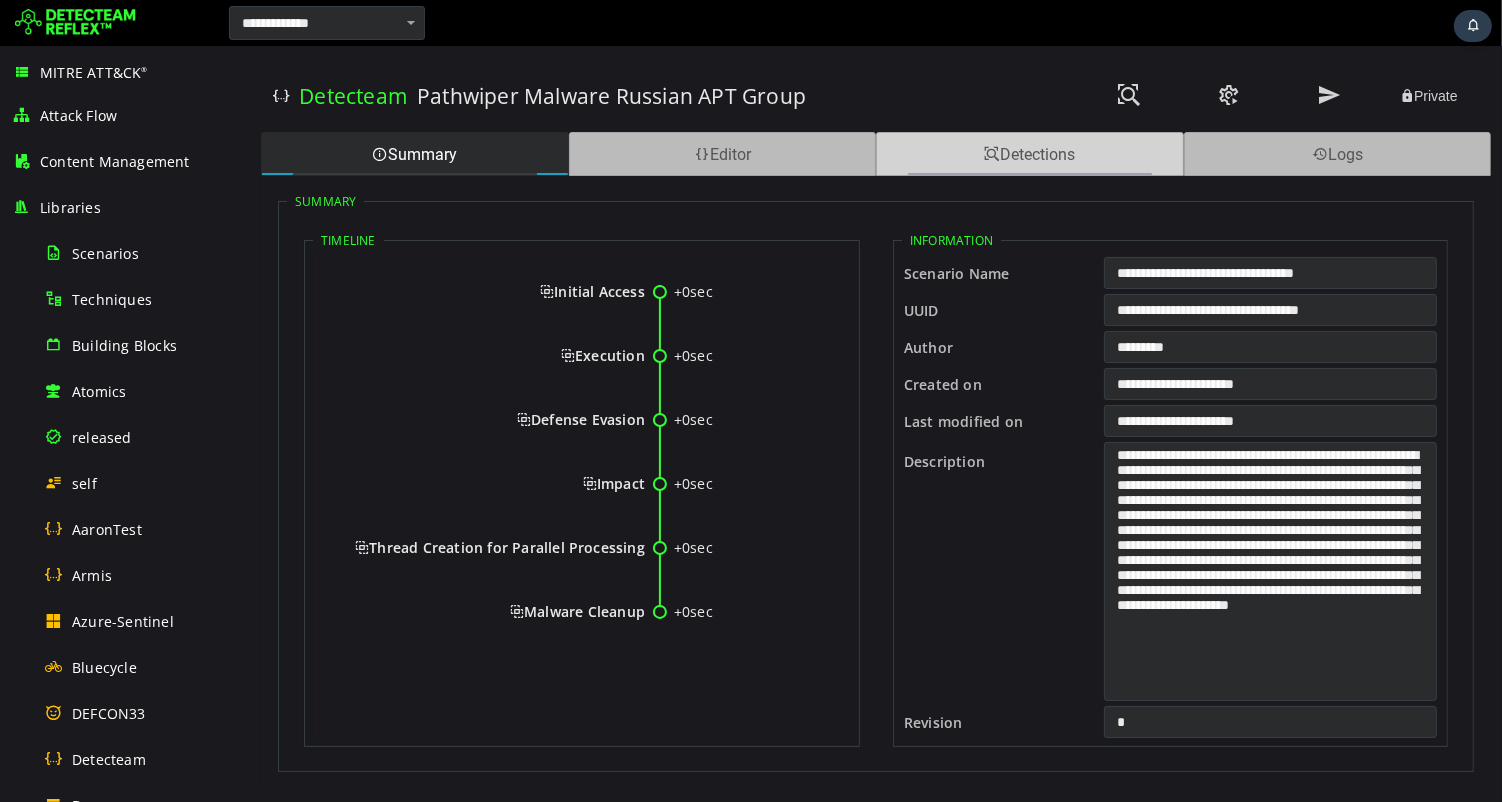 click at bounding box center [991, 154] 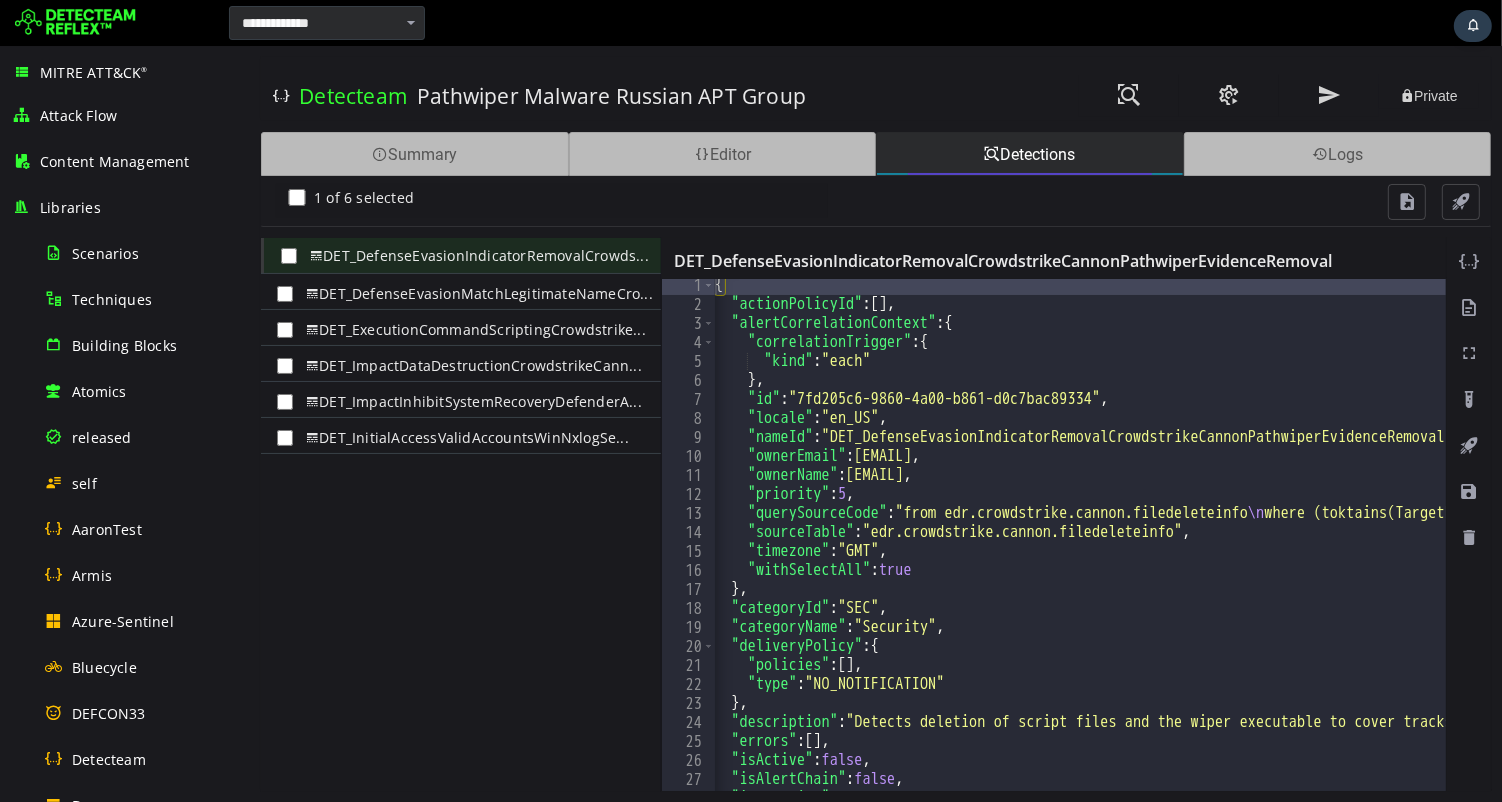 scroll, scrollTop: 0, scrollLeft: 7, axis: horizontal 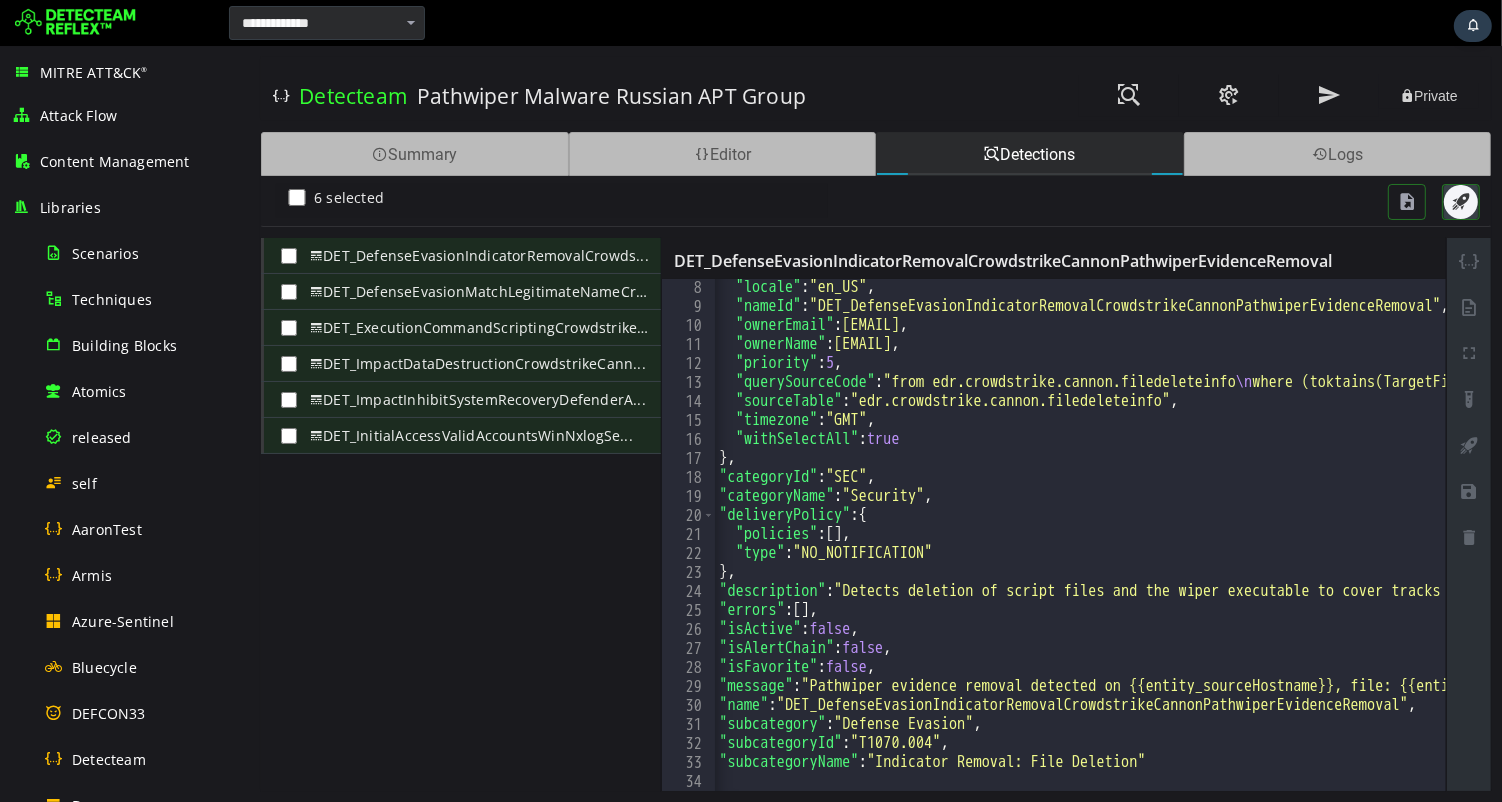 click at bounding box center (1460, 202) 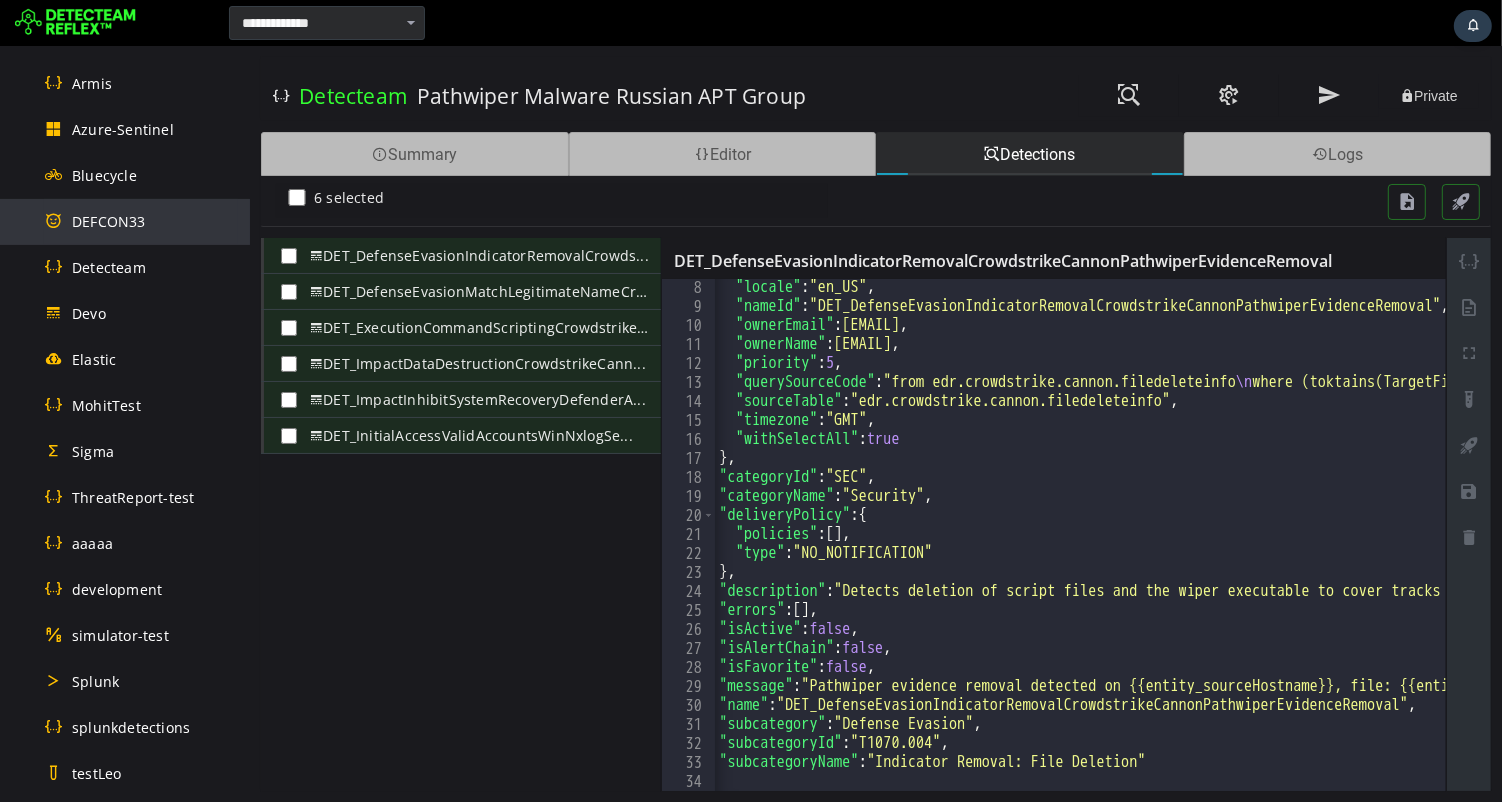 scroll, scrollTop: 1038, scrollLeft: 0, axis: vertical 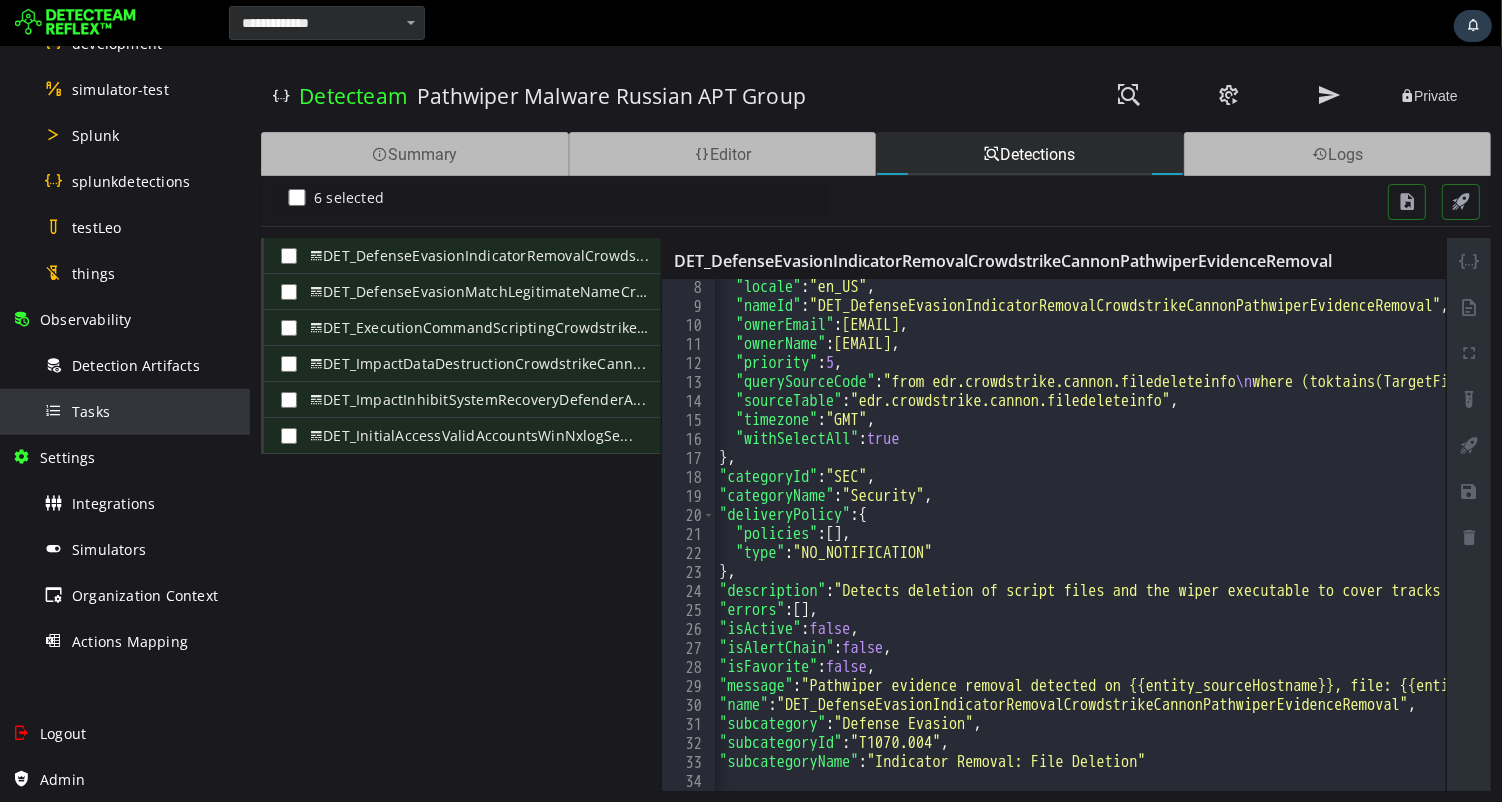click on "Tasks" at bounding box center [141, 411] 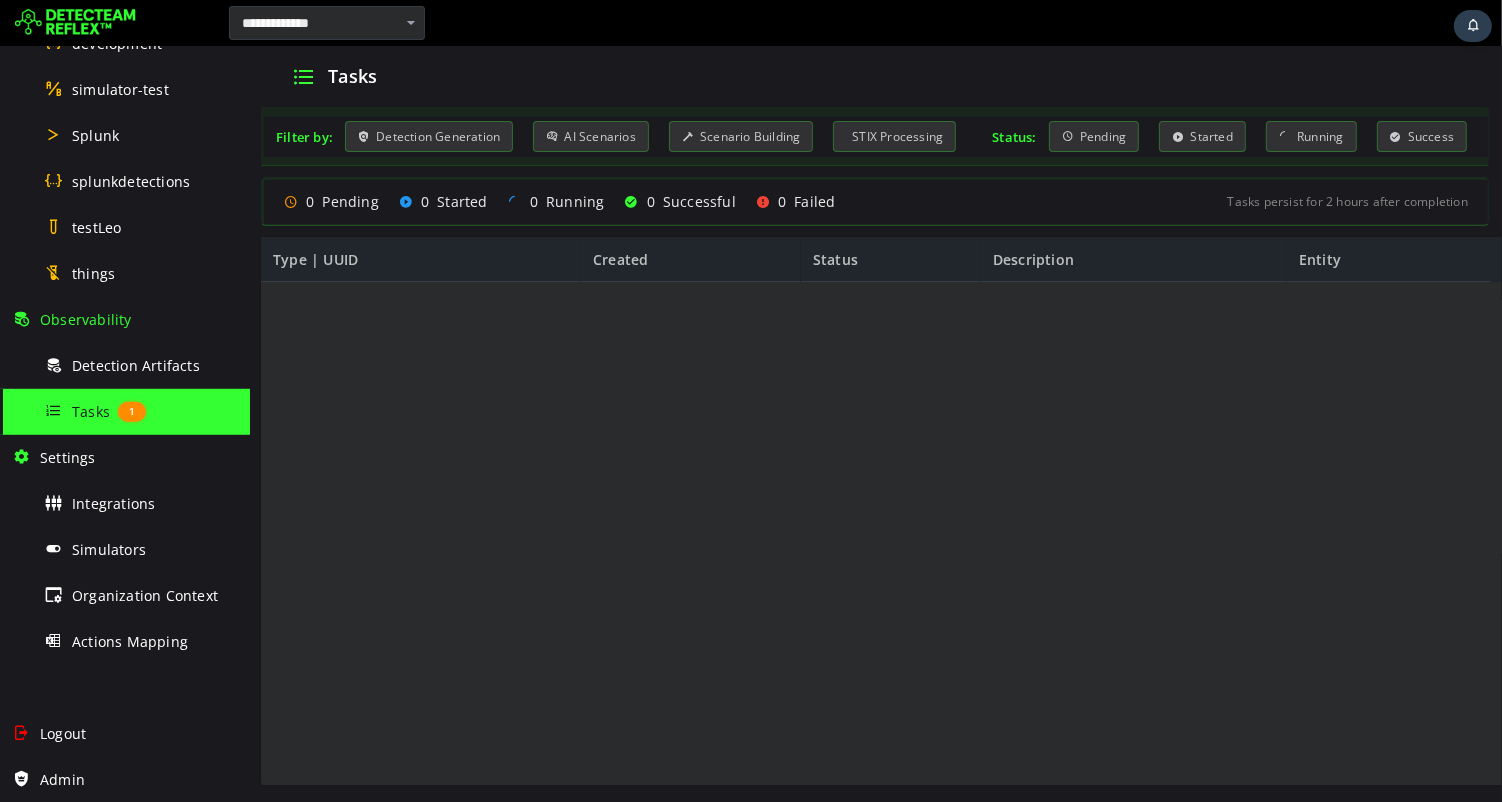 scroll, scrollTop: 0, scrollLeft: 0, axis: both 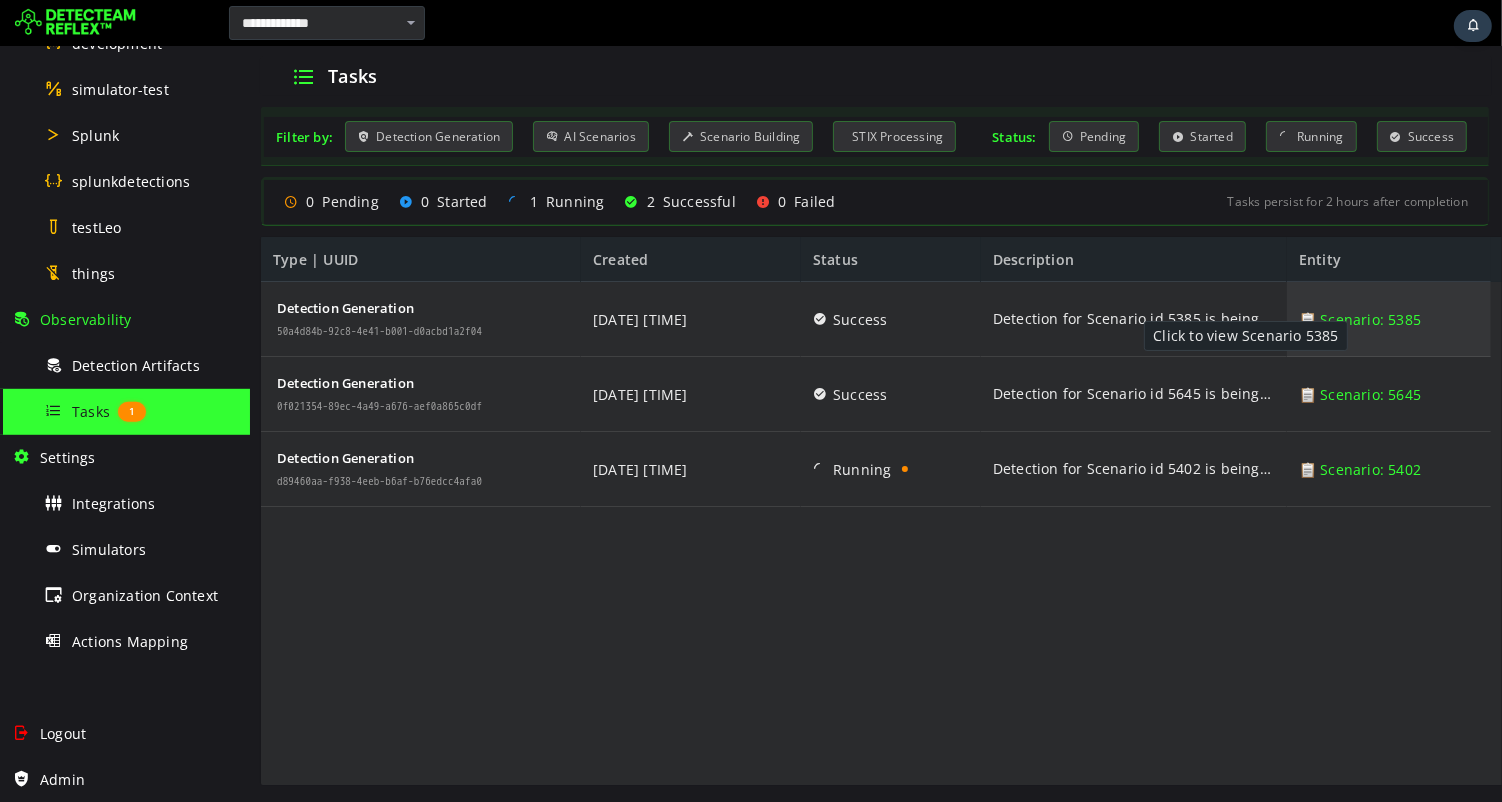 click on "📋 Scenario: 5385" at bounding box center (1359, 319) 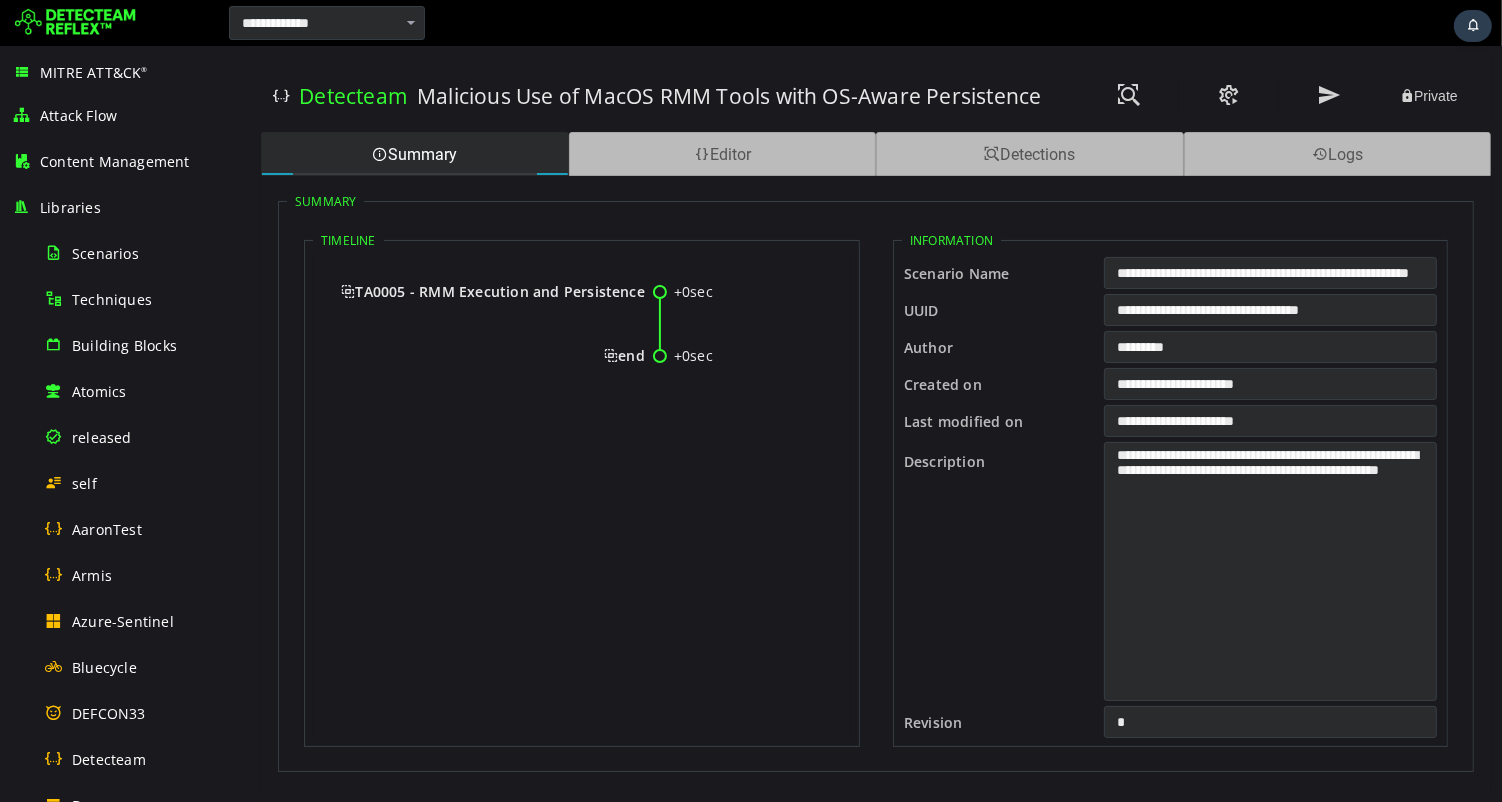 scroll, scrollTop: 0, scrollLeft: 0, axis: both 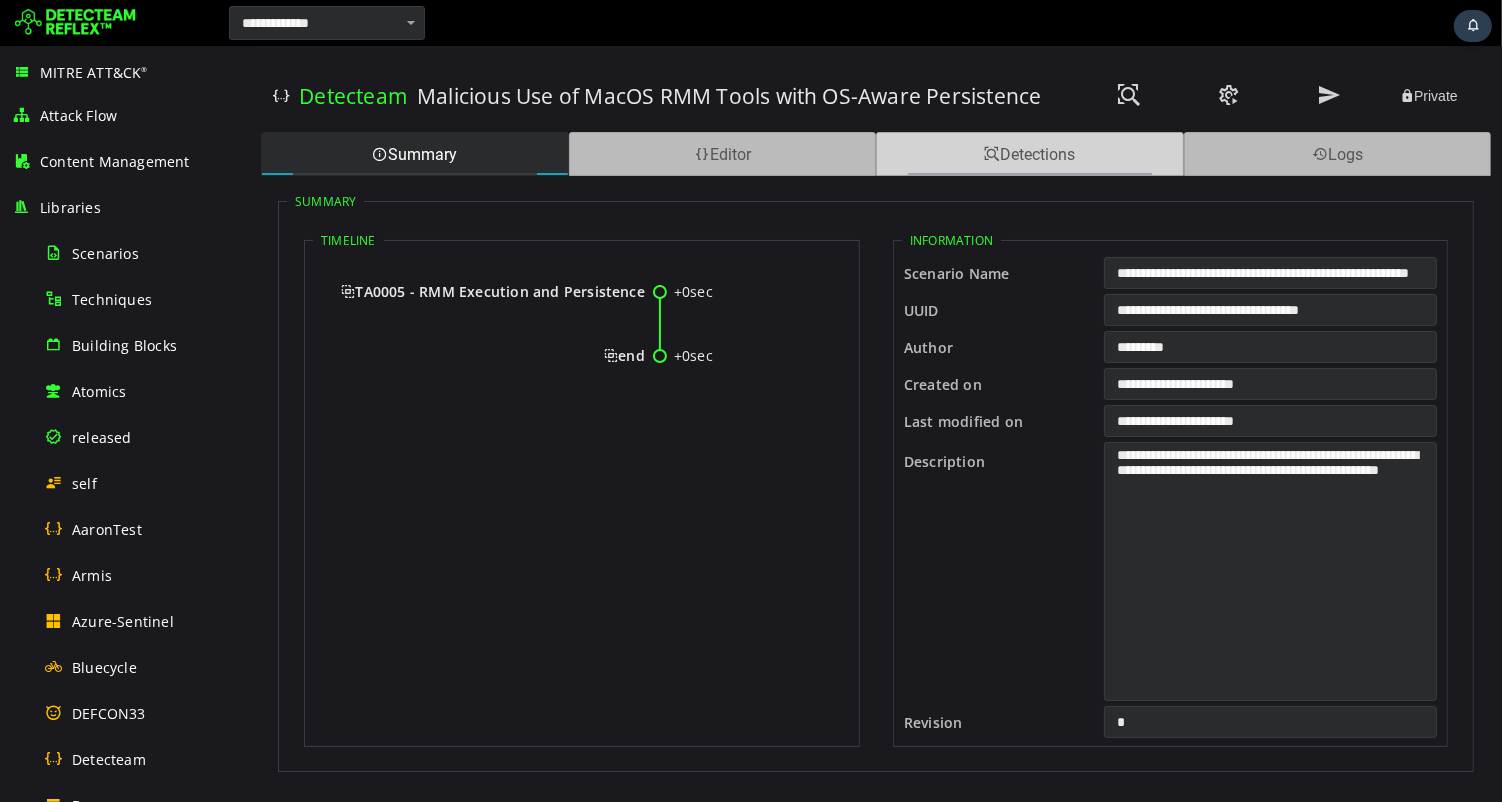 click on "Detections" at bounding box center [1029, 154] 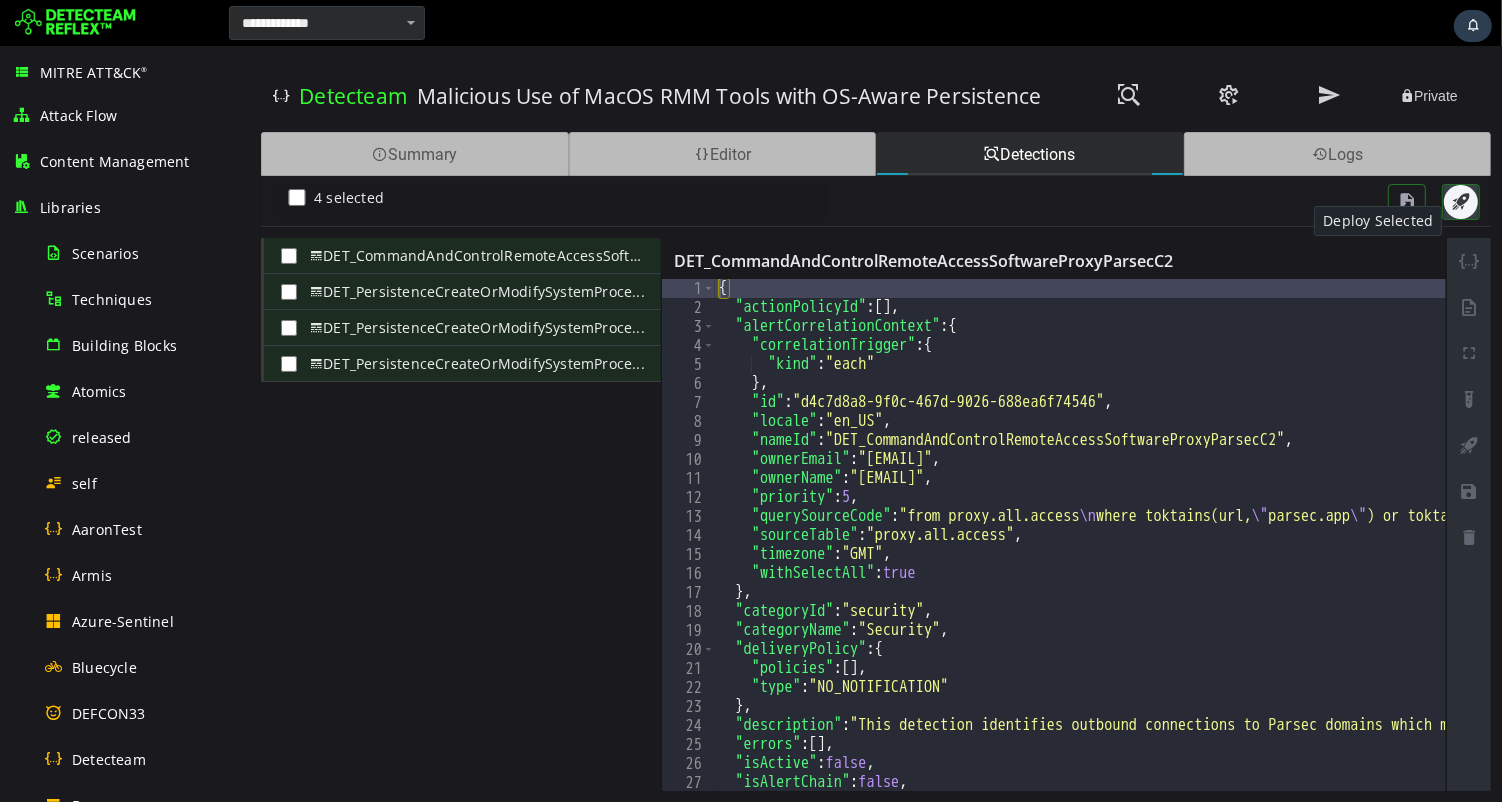 click at bounding box center [1460, 202] 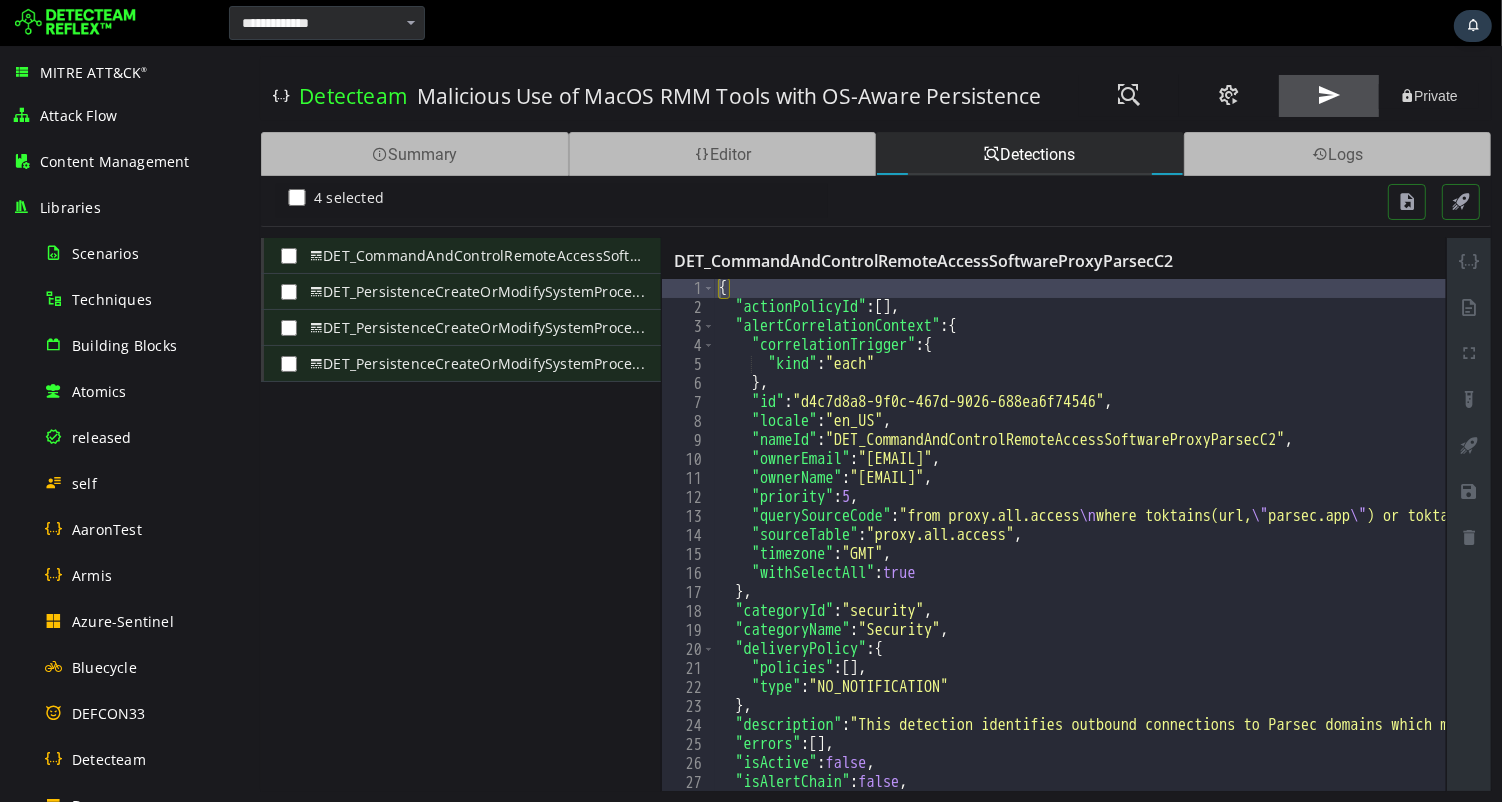 click at bounding box center (1328, 95) 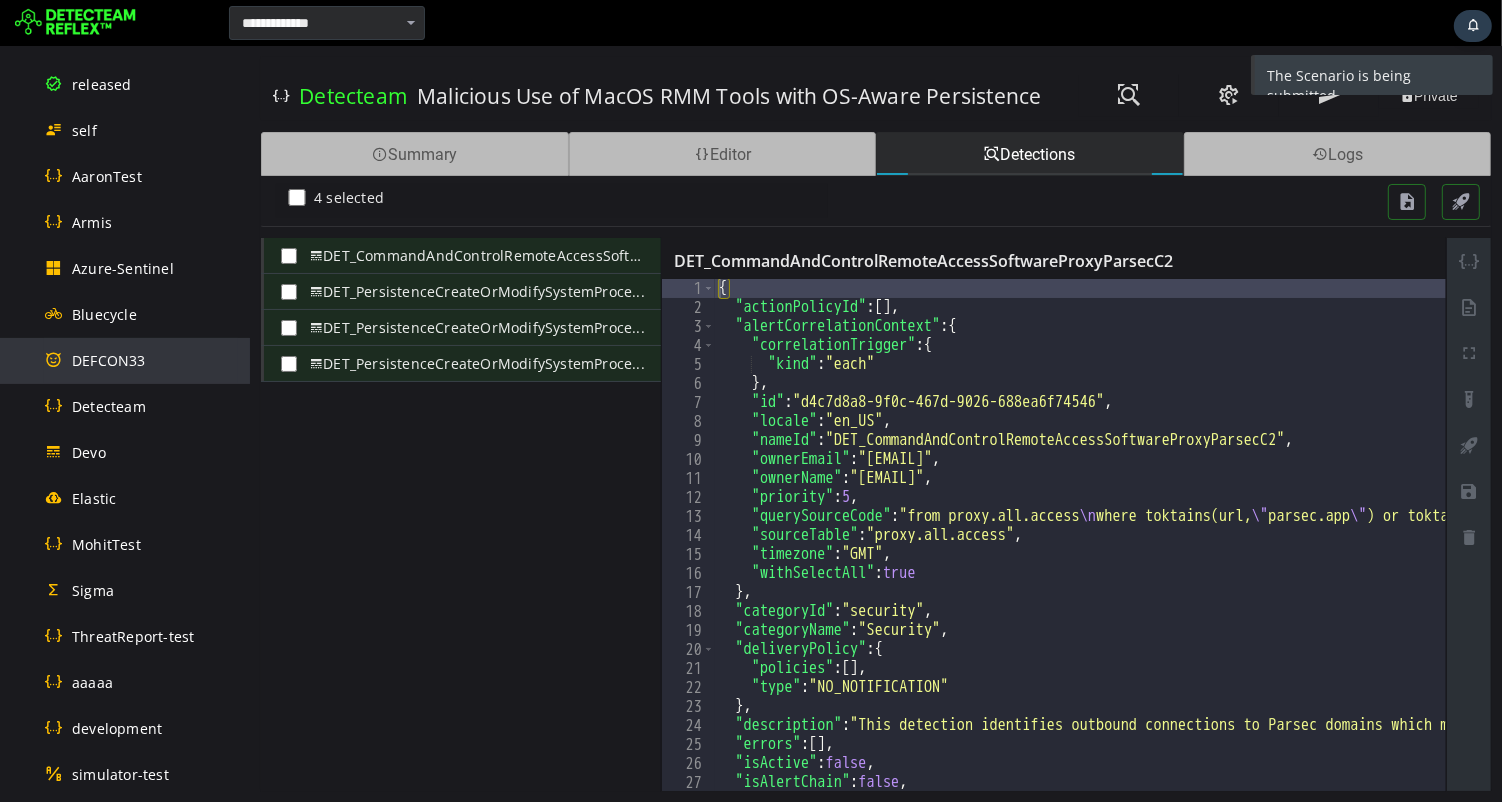 scroll, scrollTop: 1038, scrollLeft: 0, axis: vertical 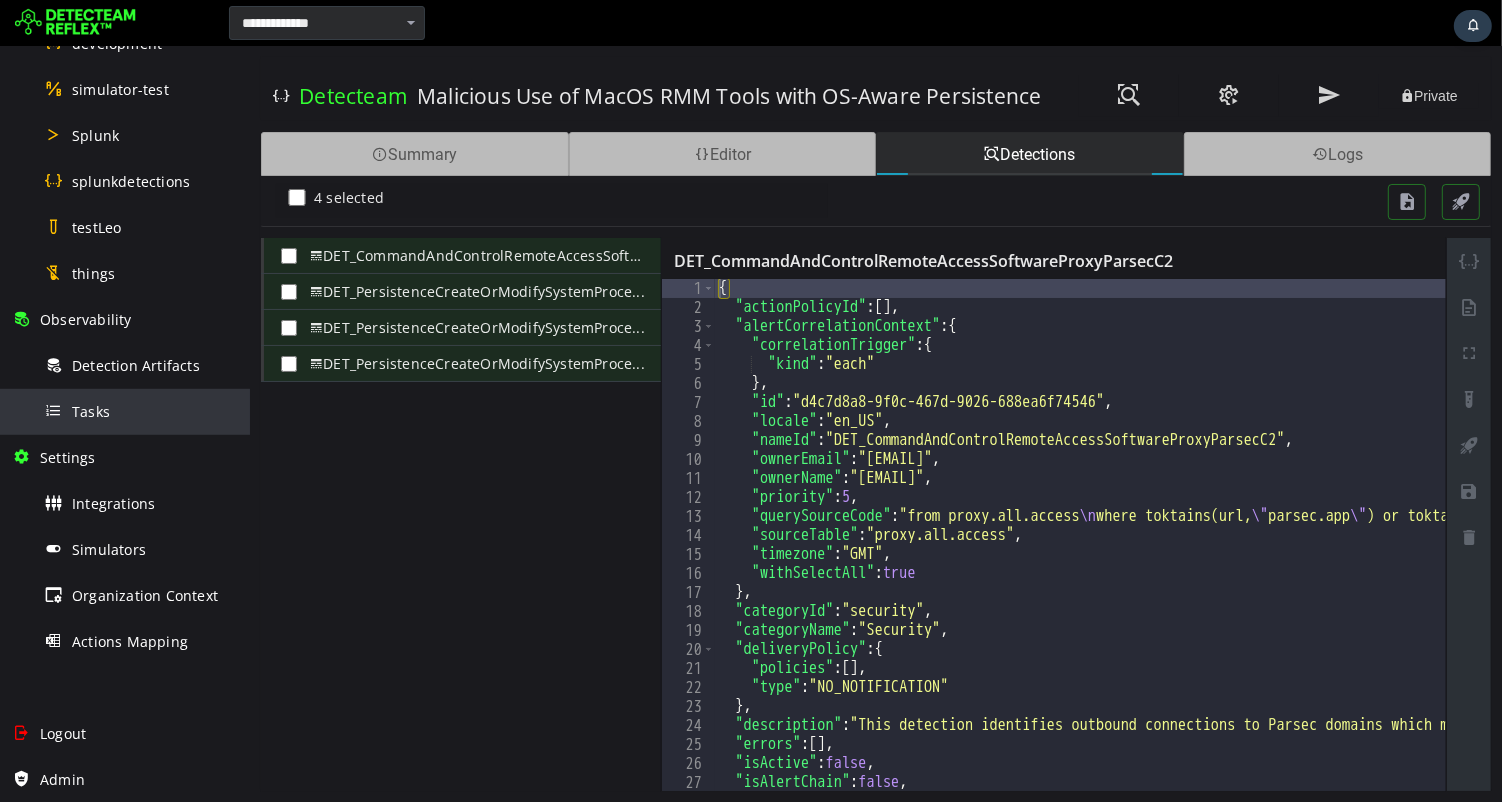 click on "Tasks" at bounding box center [91, 411] 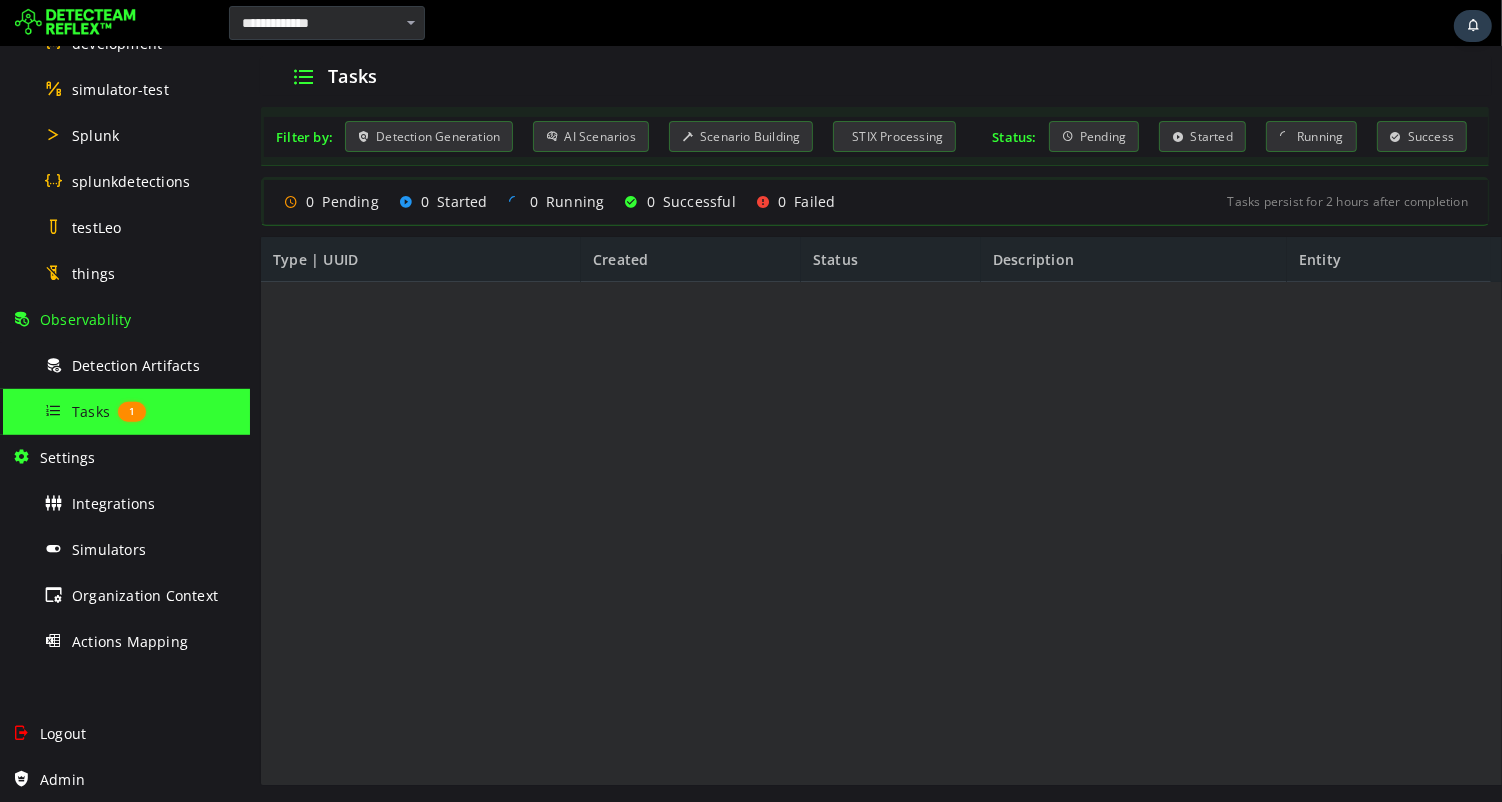 scroll, scrollTop: 0, scrollLeft: 0, axis: both 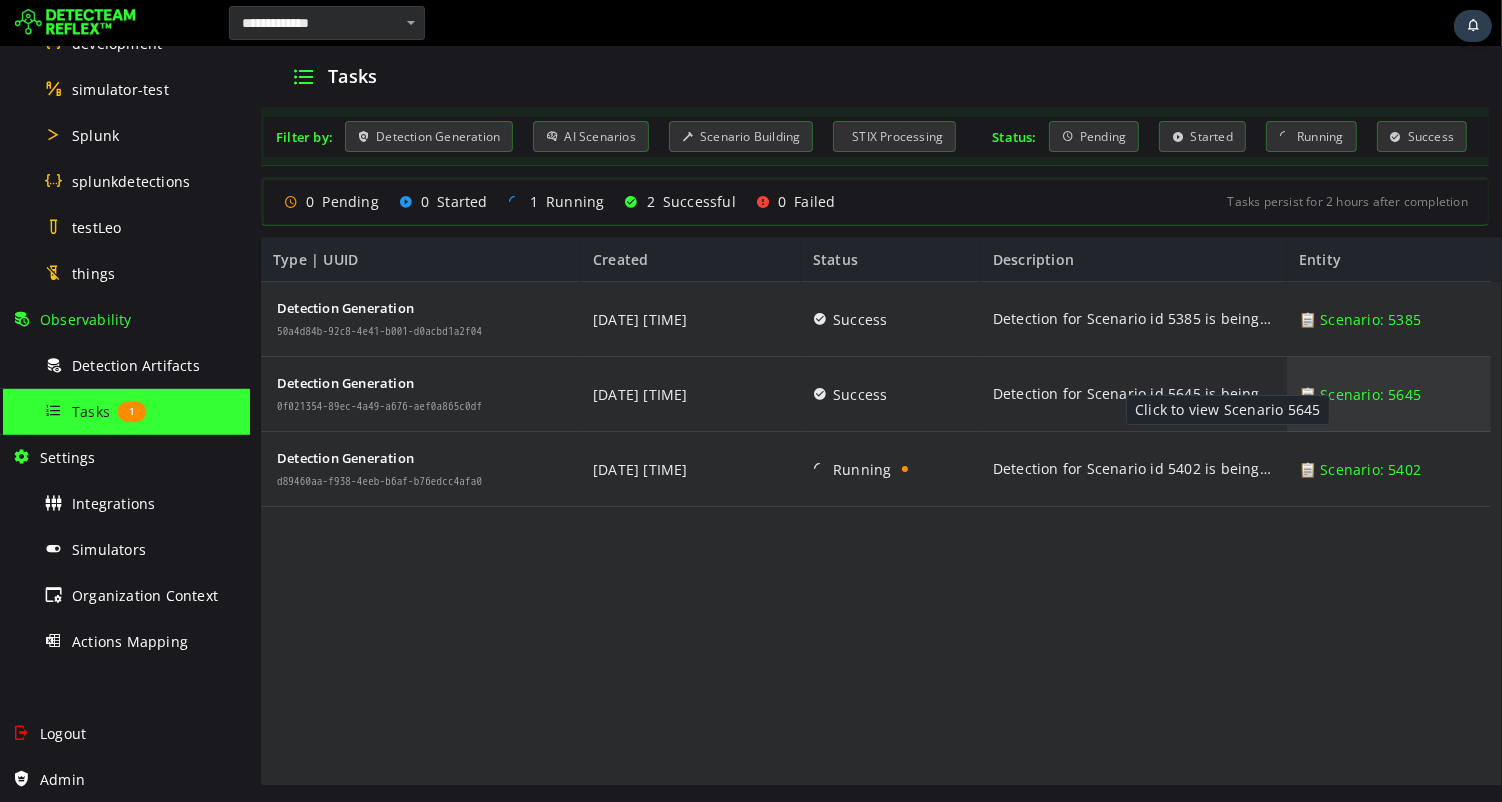 click on "📋 Scenario: 5645" at bounding box center [1359, 394] 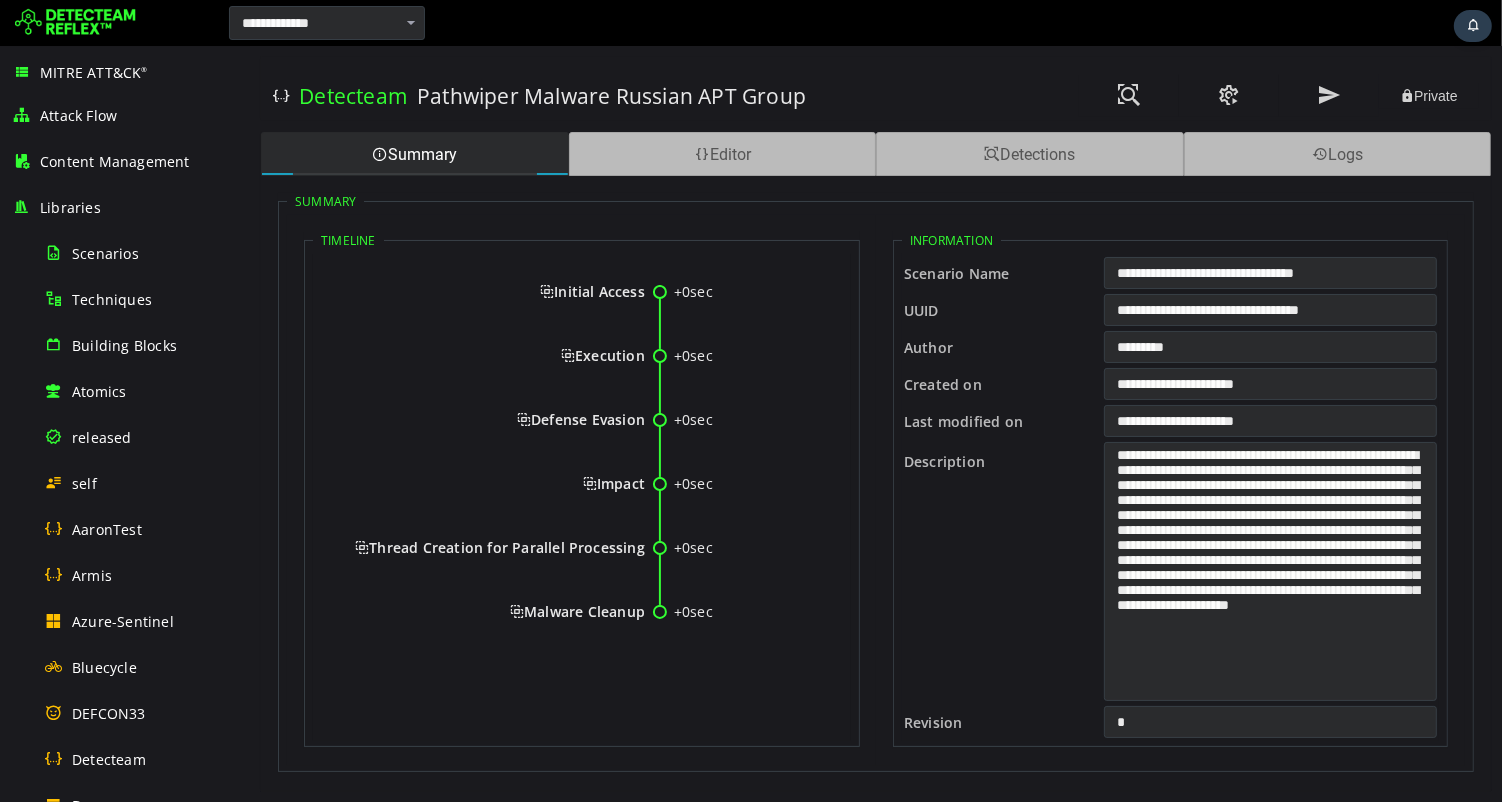 scroll, scrollTop: 0, scrollLeft: 0, axis: both 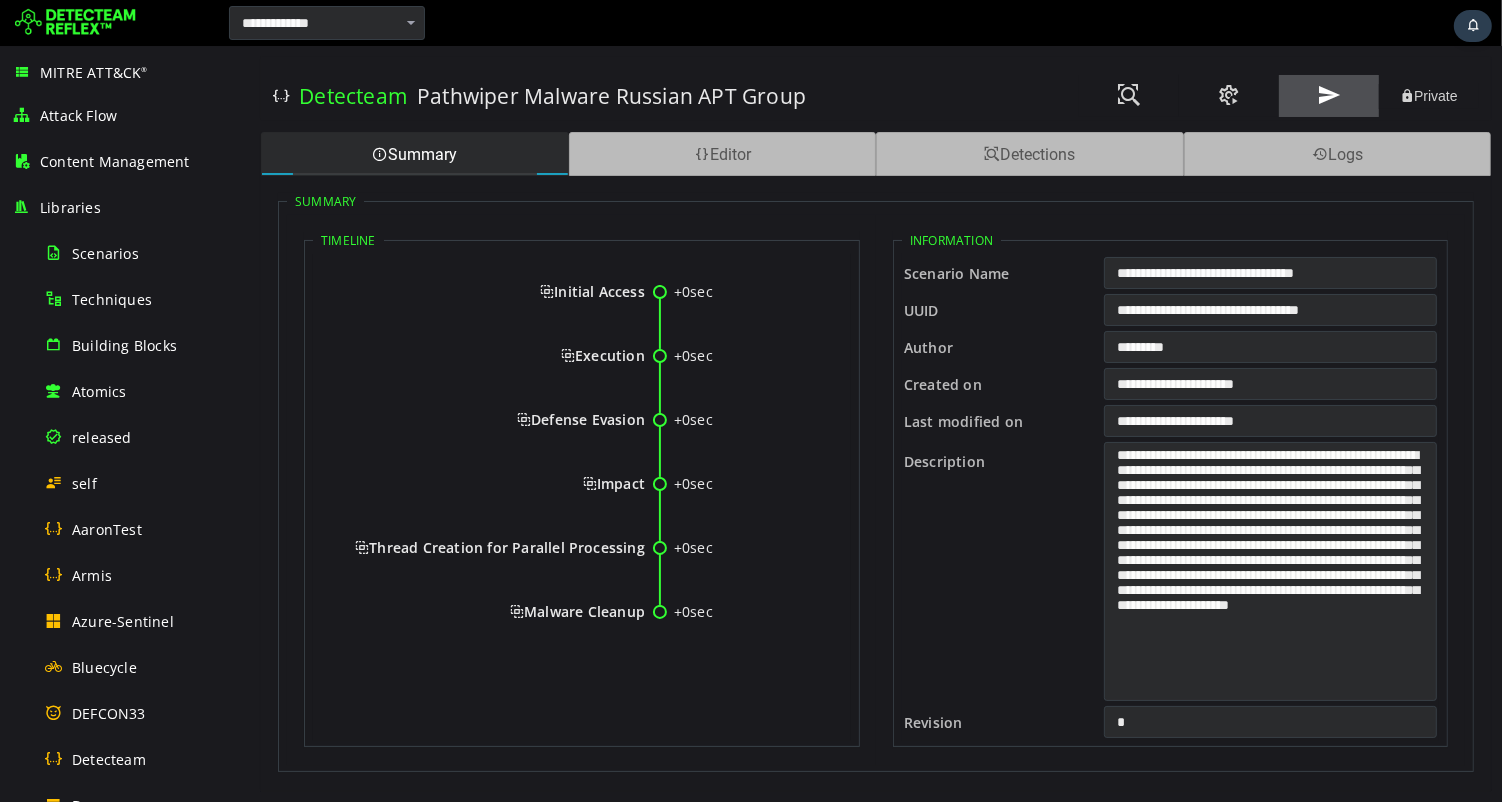 click at bounding box center (1328, 95) 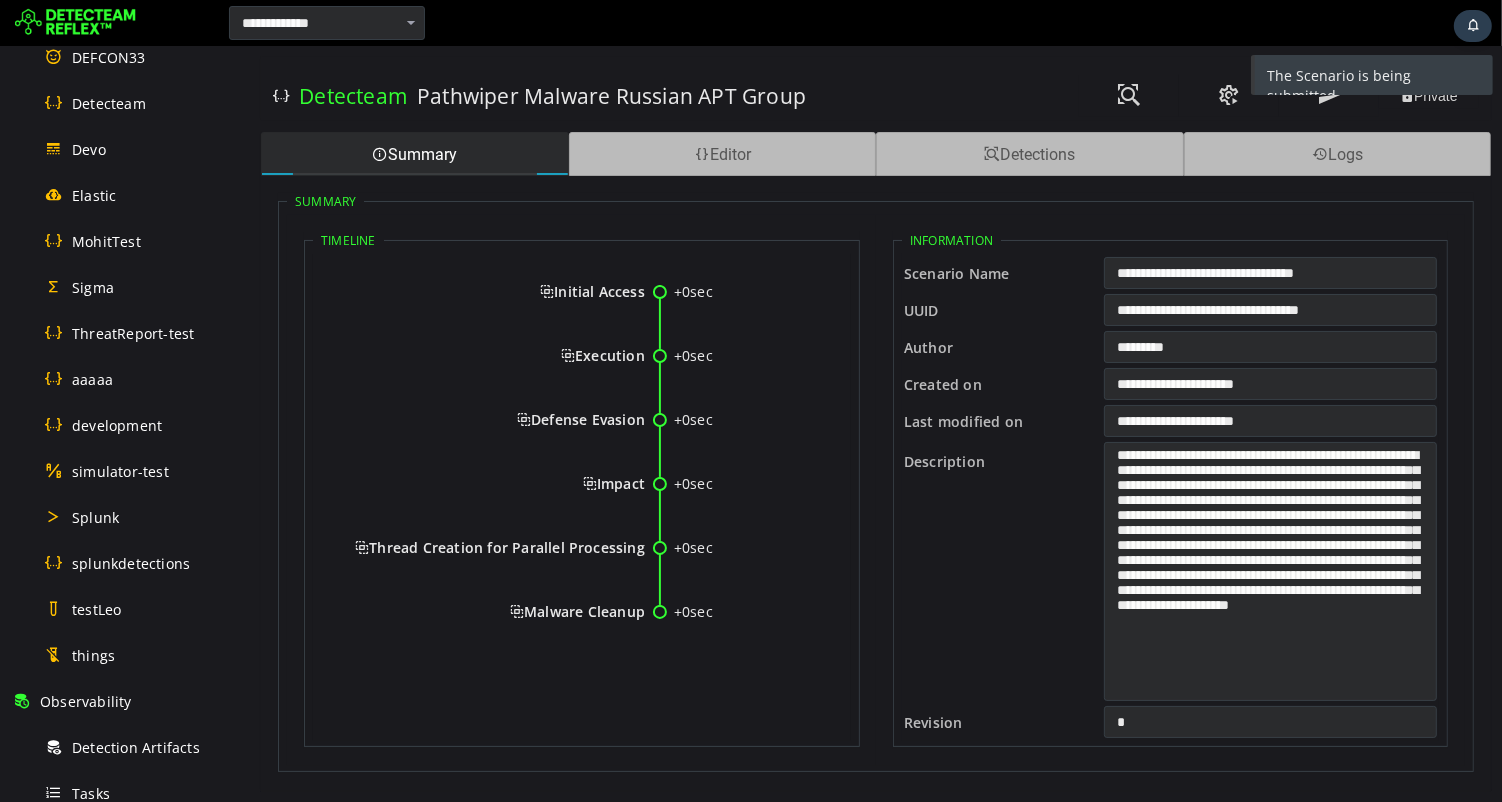 scroll, scrollTop: 666, scrollLeft: 0, axis: vertical 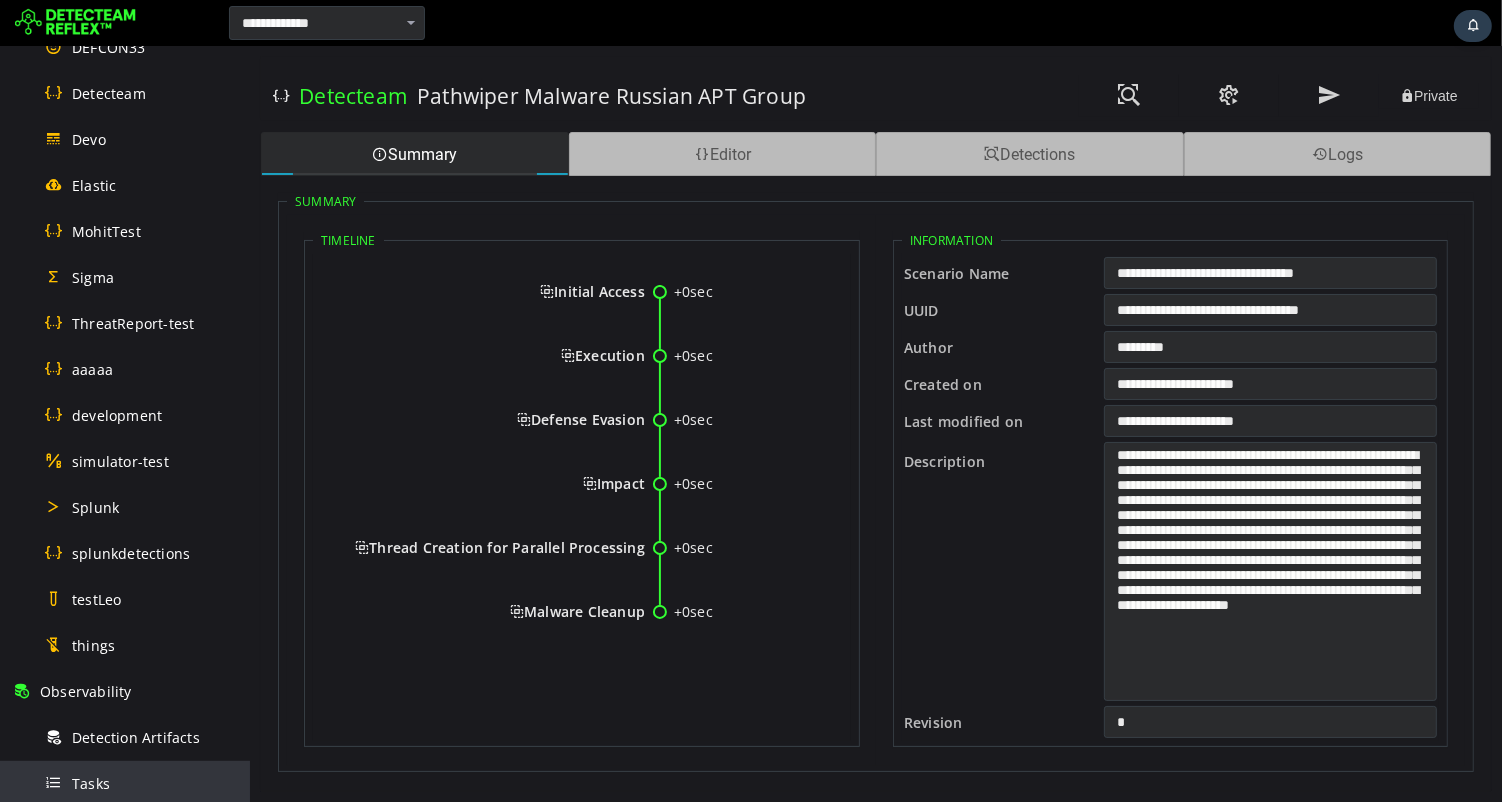 click on "Tasks" at bounding box center [91, 783] 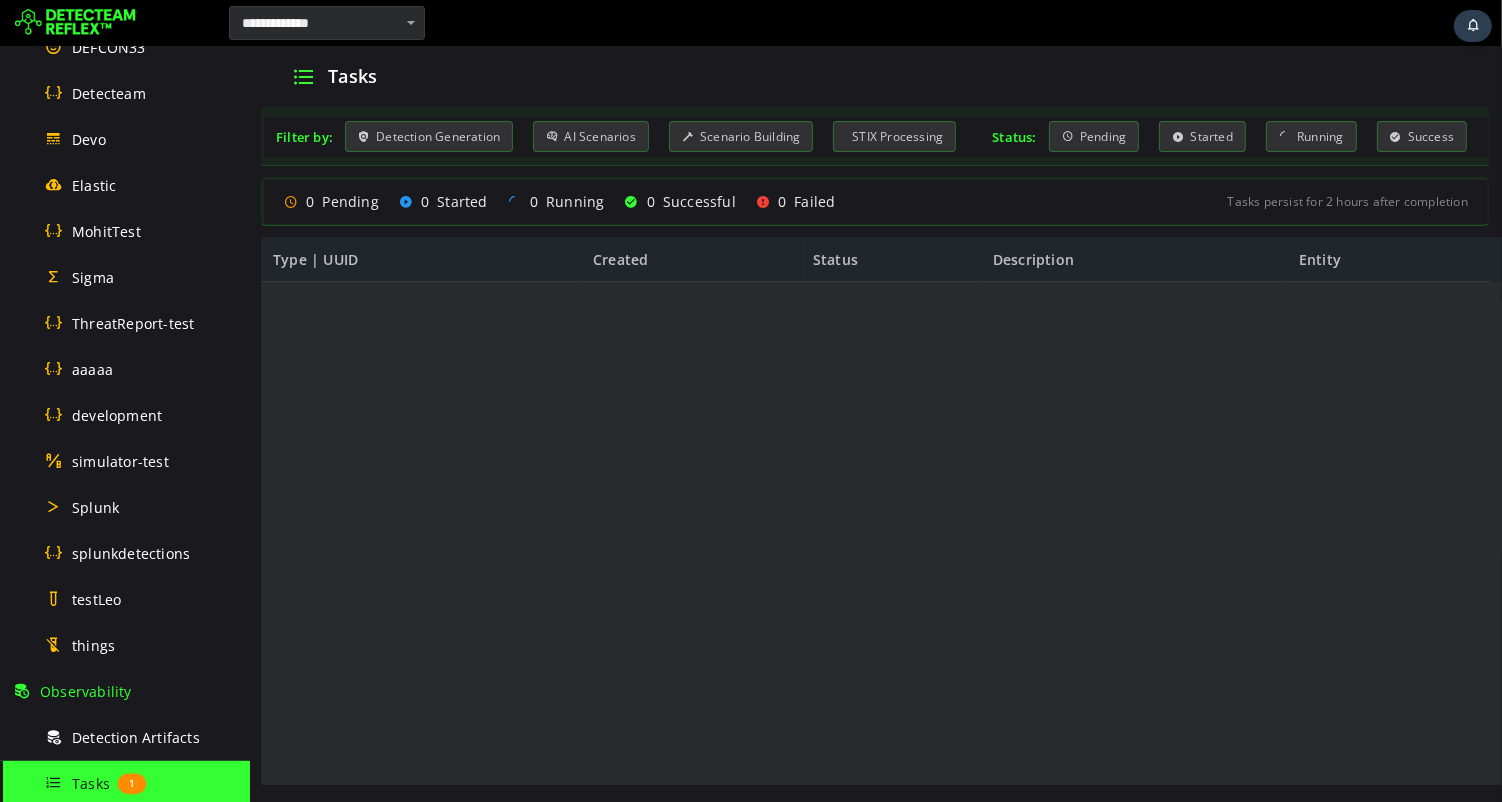 scroll, scrollTop: 0, scrollLeft: 0, axis: both 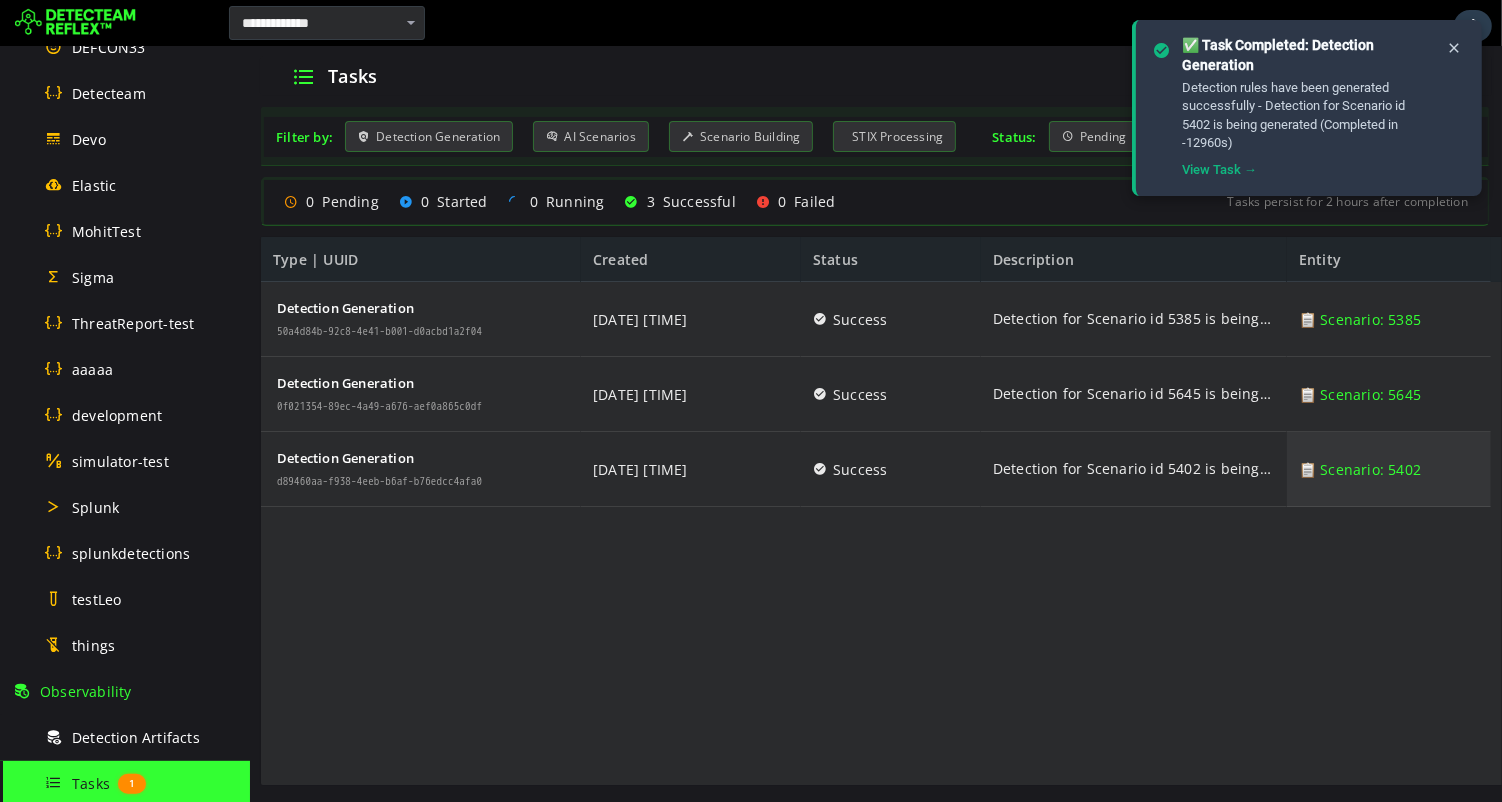 click on "📋 Scenario: 5402" at bounding box center [1359, 469] 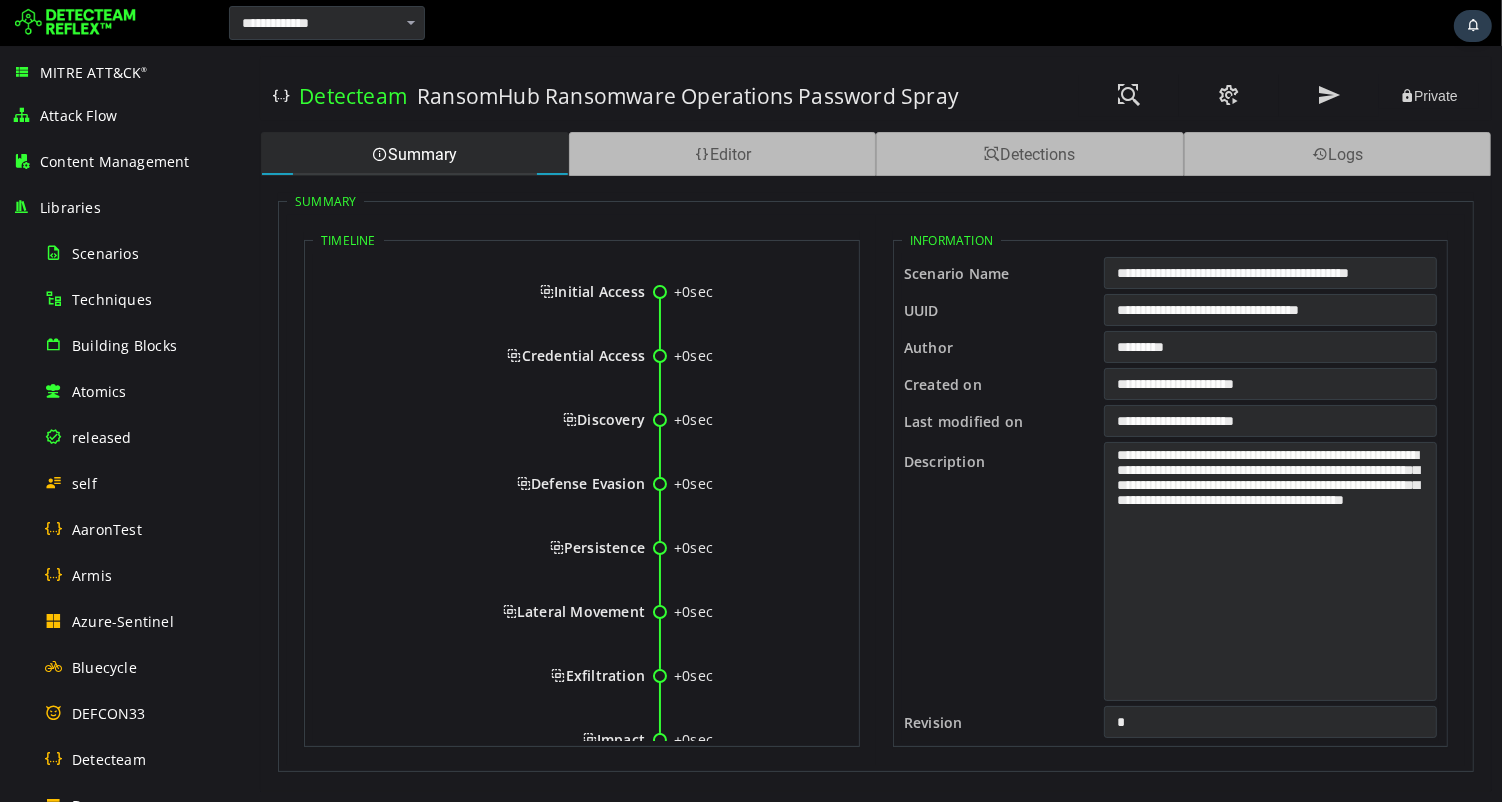 scroll, scrollTop: 0, scrollLeft: 0, axis: both 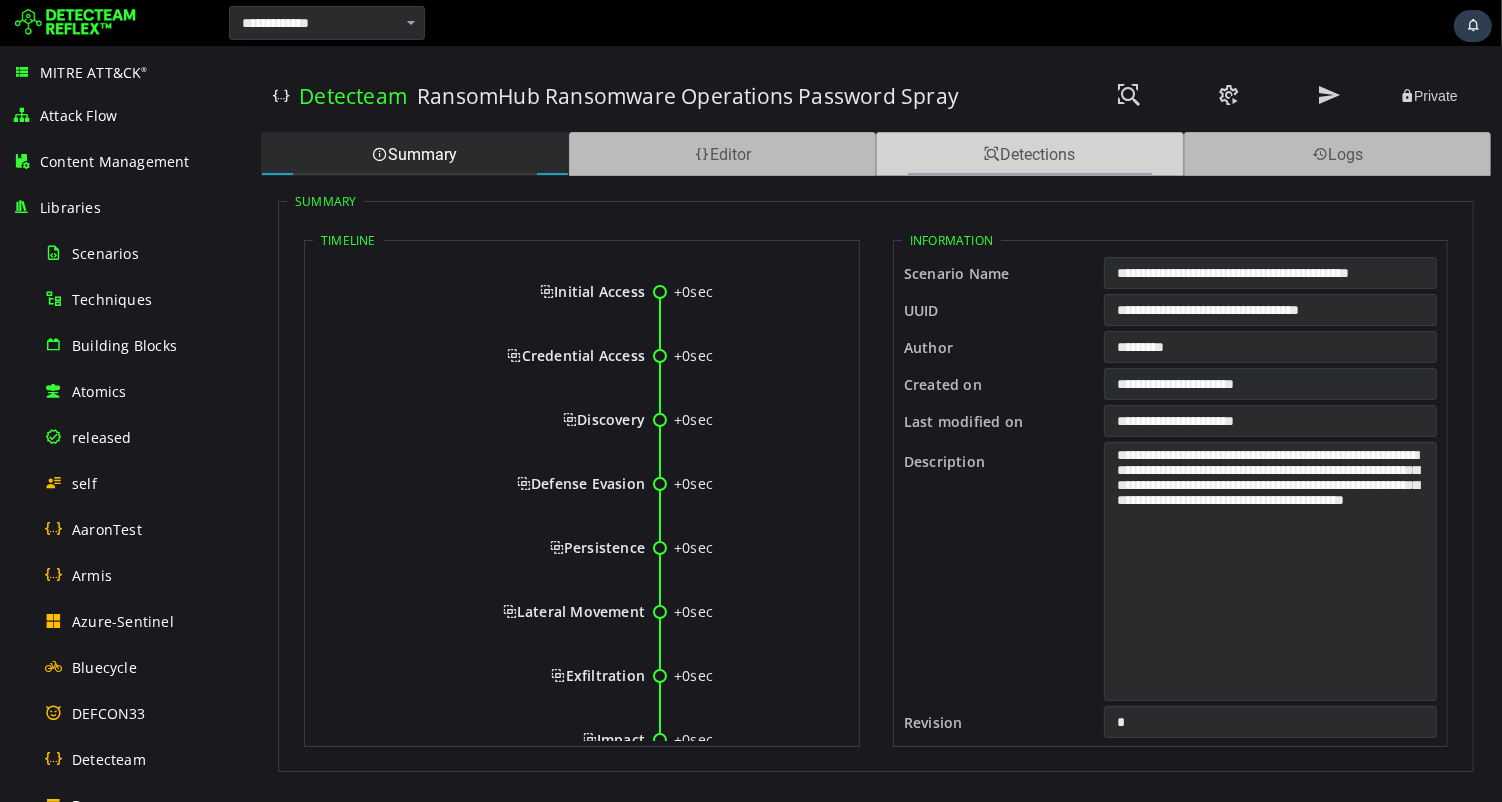 click on "Detections" at bounding box center (1029, 154) 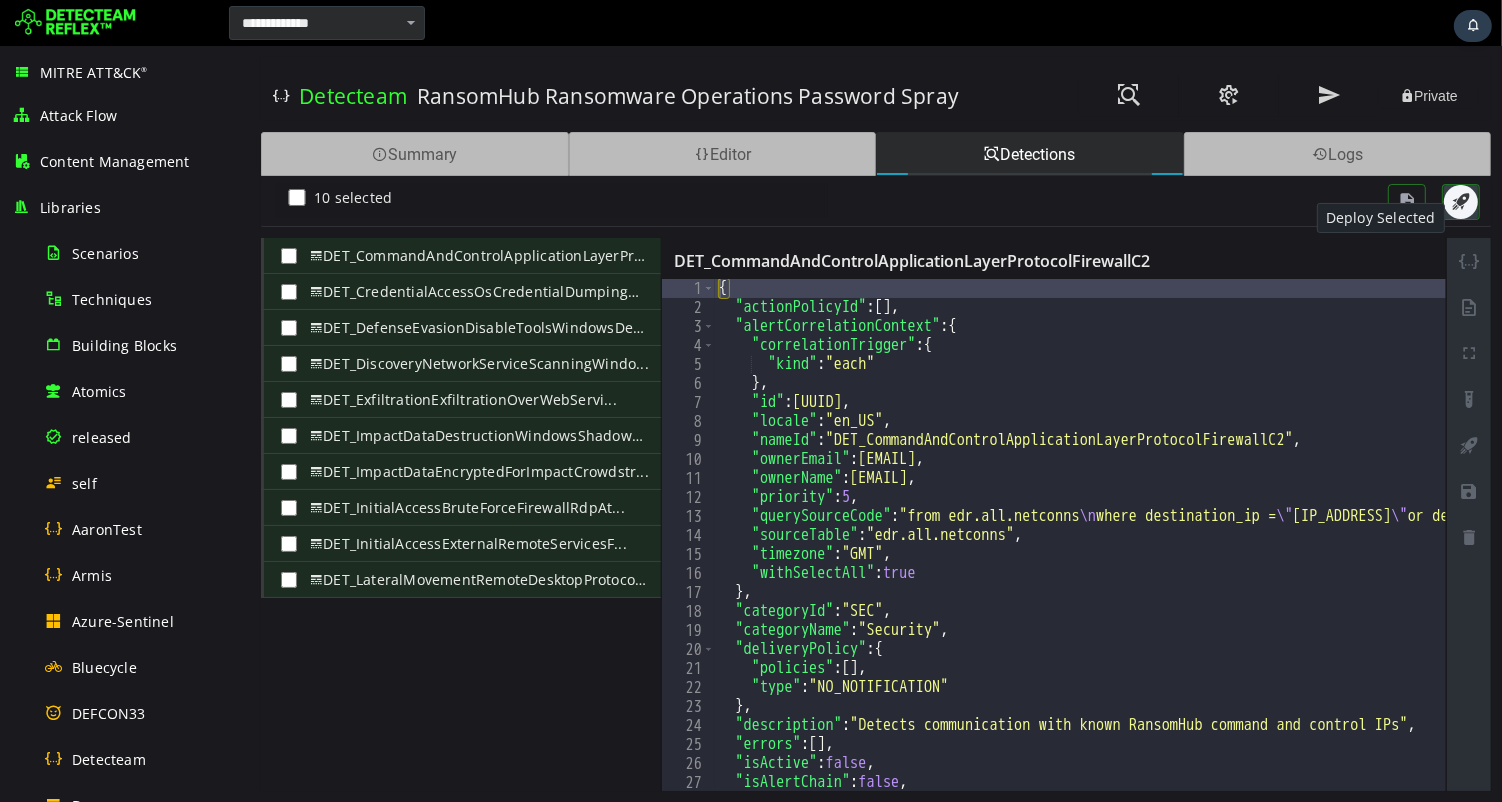 click at bounding box center [1460, 202] 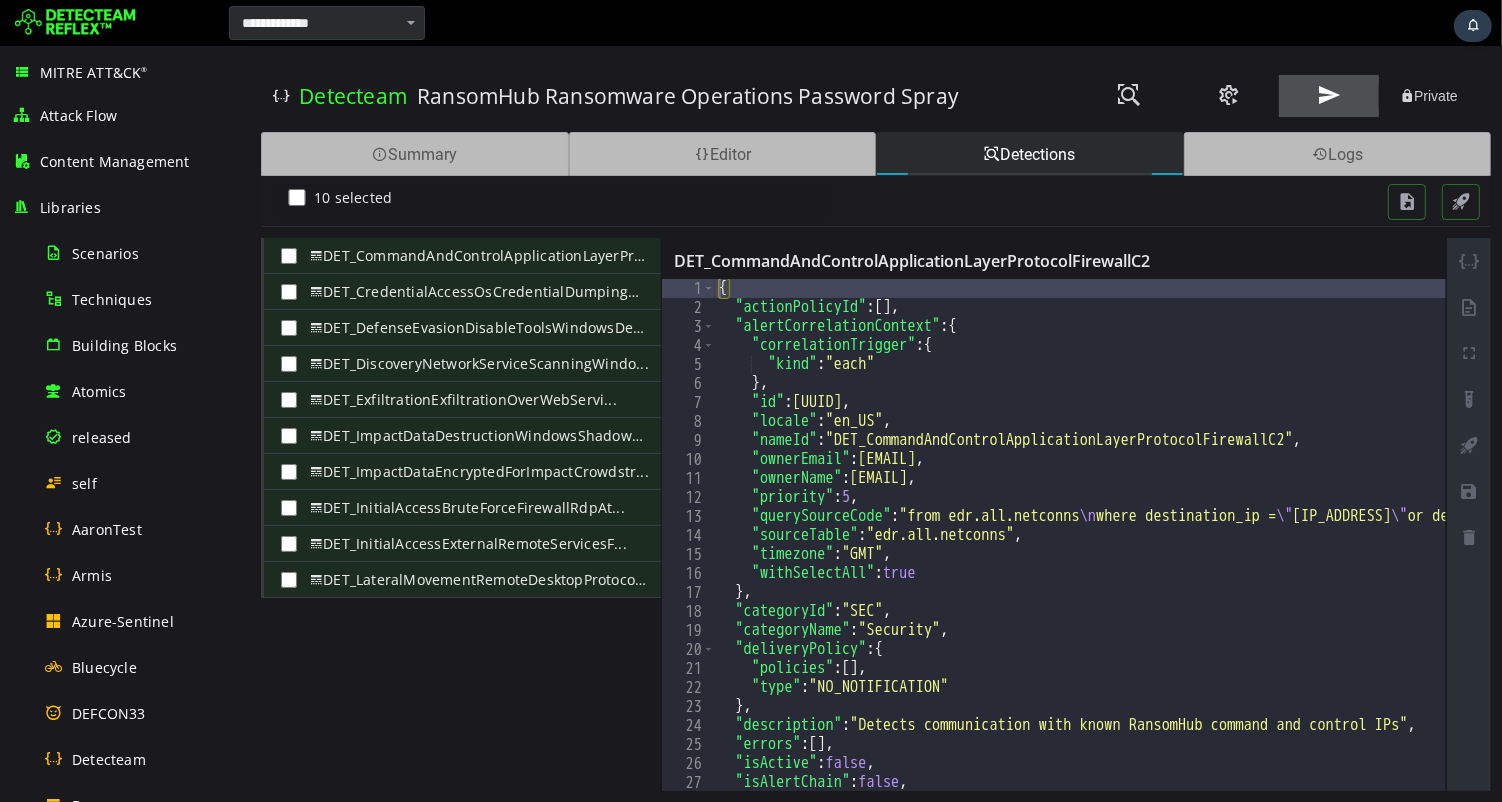 click at bounding box center (1328, 95) 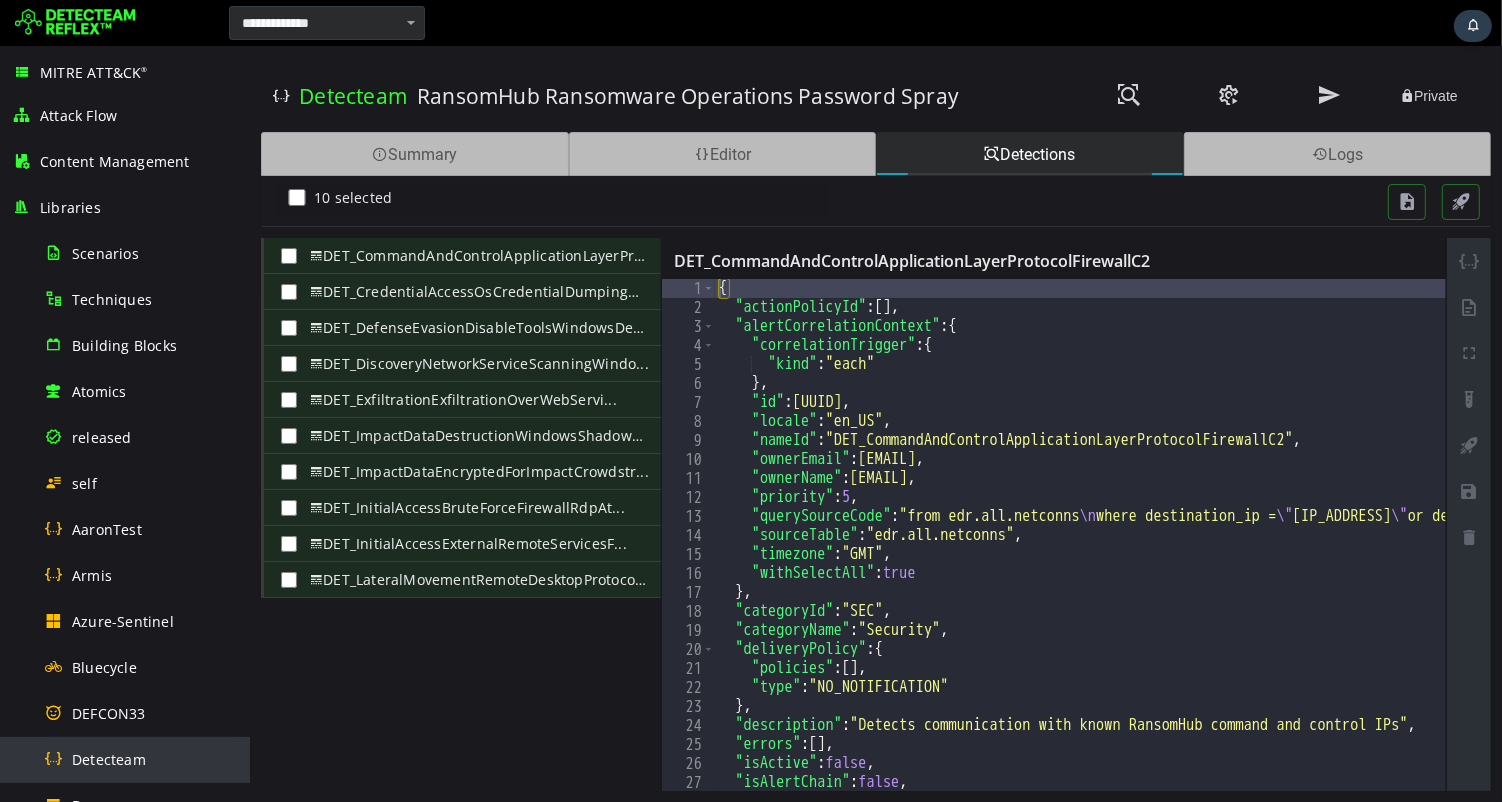 click on "Detecteam" at bounding box center [109, 759] 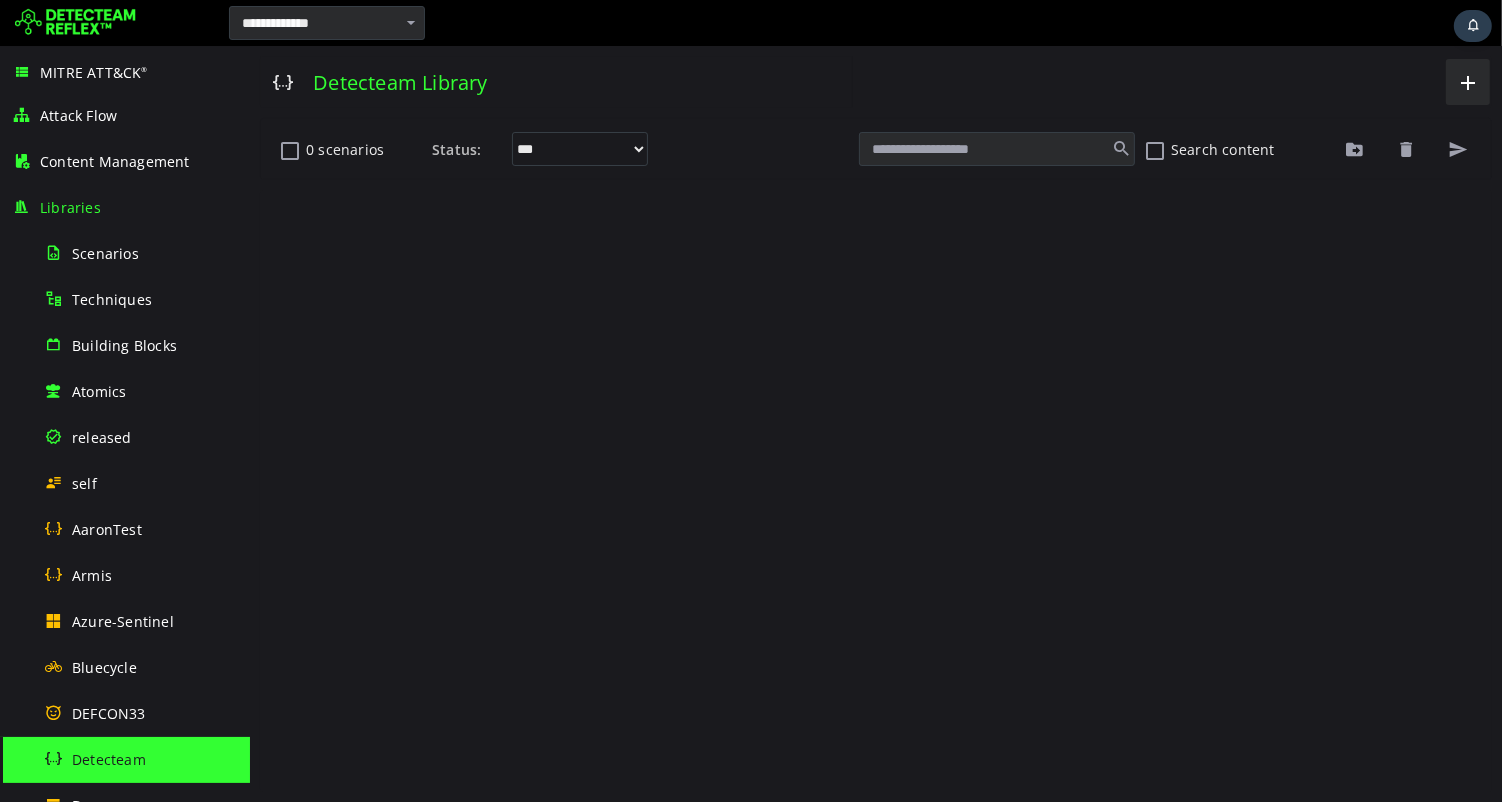scroll, scrollTop: 0, scrollLeft: 0, axis: both 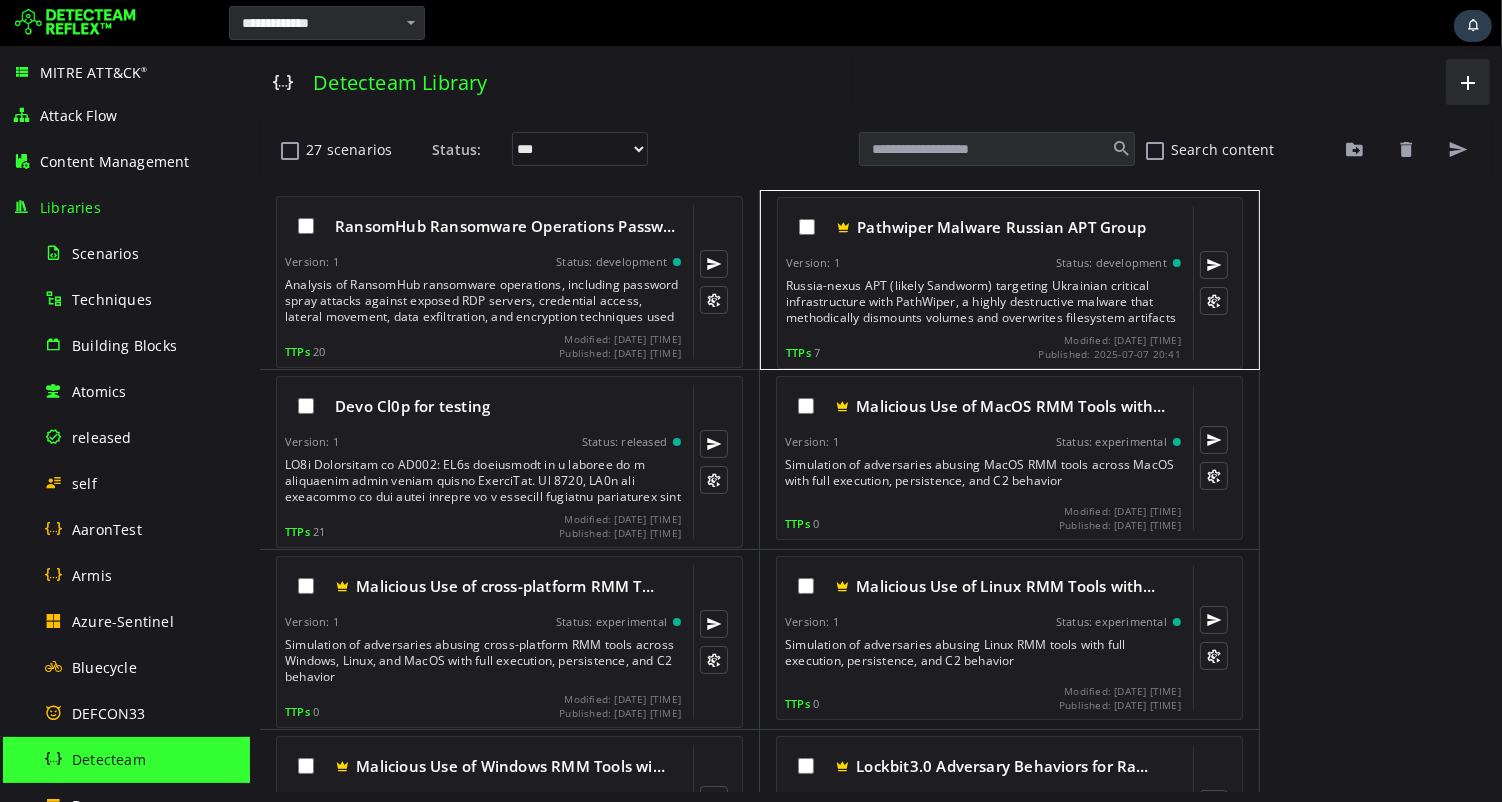 click on "Russia-nexus APT (likely Sandworm) targeting Ukrainian critical infrastructure with PathWiper, a highly destructive malware that methodically dismounts volumes and overwrites filesystem artifacts with random data. The malware is deployed through a compromised legitimate endpoint administration framework, executing through batch files and VBScript before launching the wiper (disguised as 'sha256sum.exe'). PathWiper systematically enumerates all storage media, creates parallel threads to process drives simultaneously, dismounts volumes when possible, and thoroughly destroys files by overwriting filesystem structures." at bounding box center [984, 302] 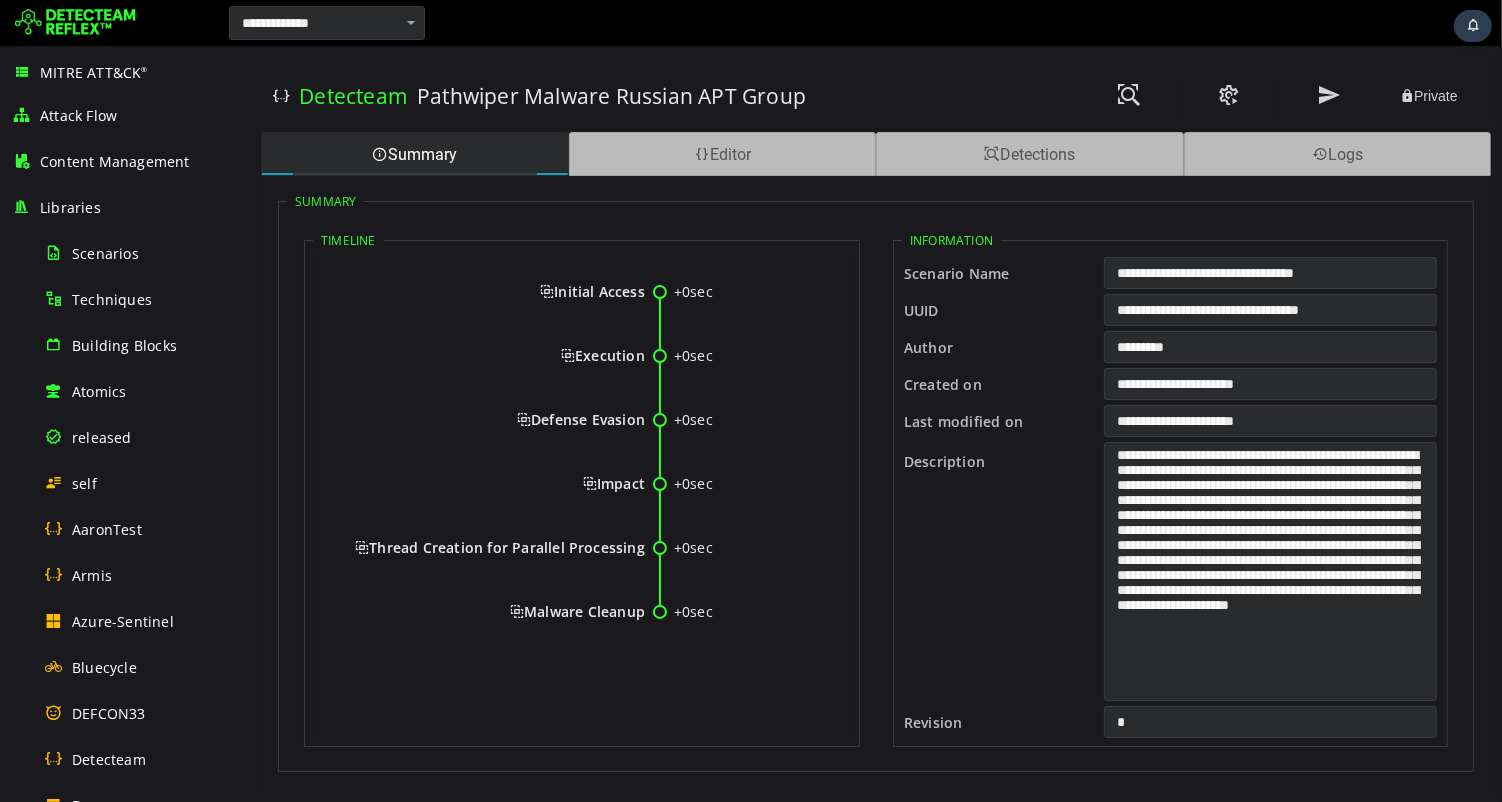 scroll, scrollTop: 0, scrollLeft: 0, axis: both 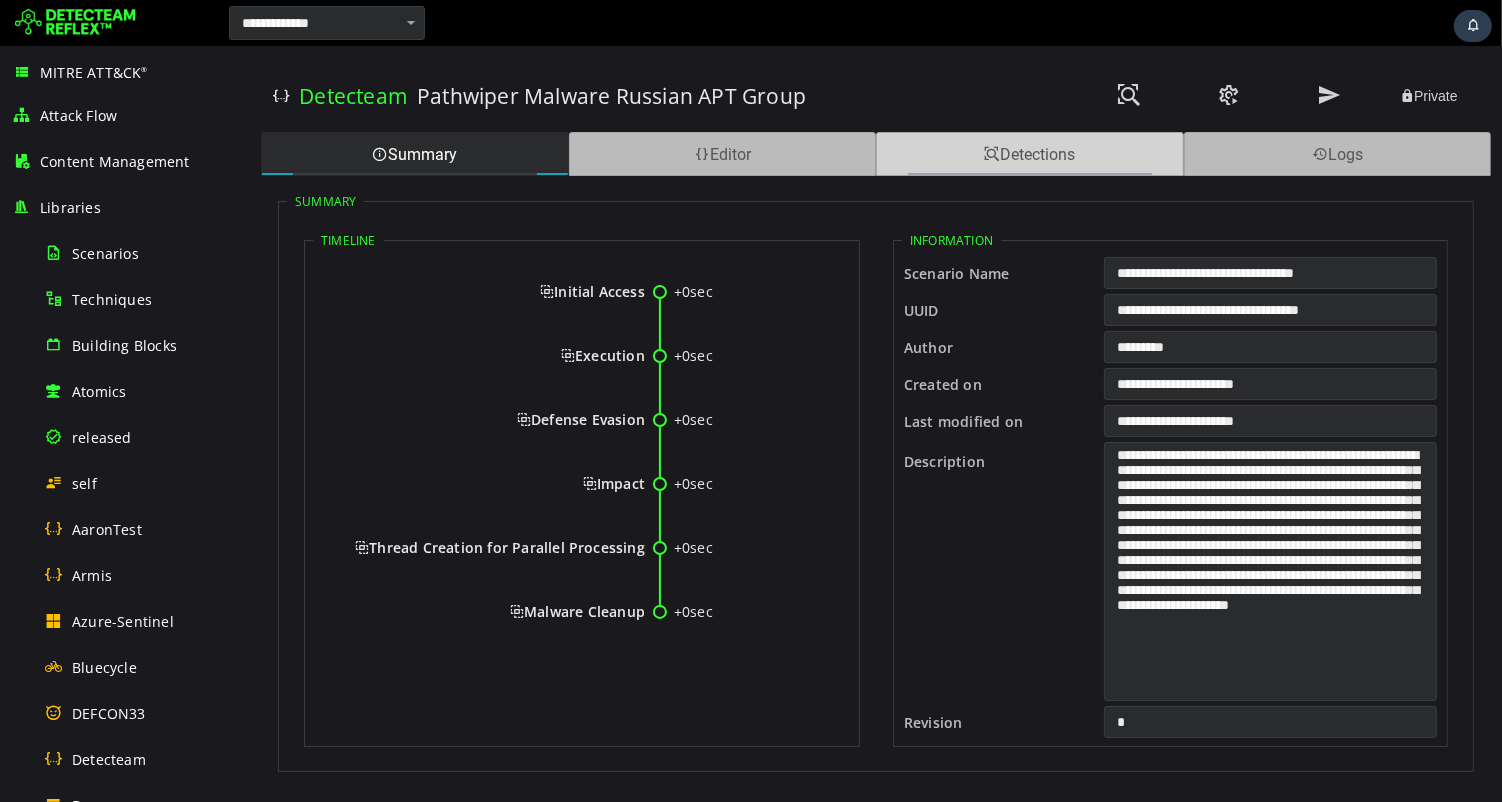 click on "Detections" at bounding box center (1029, 154) 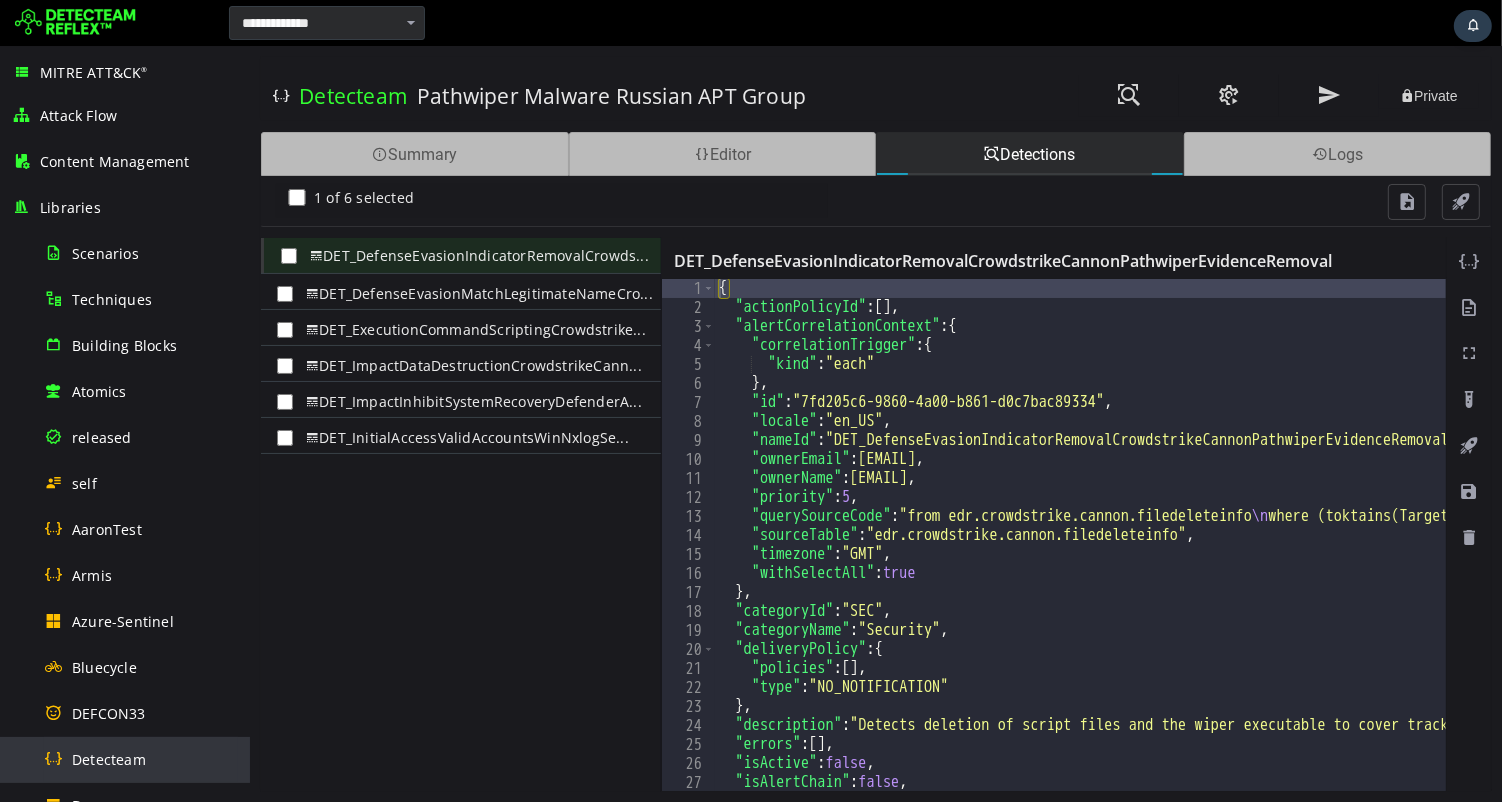 click on "Detecteam" at bounding box center [109, 759] 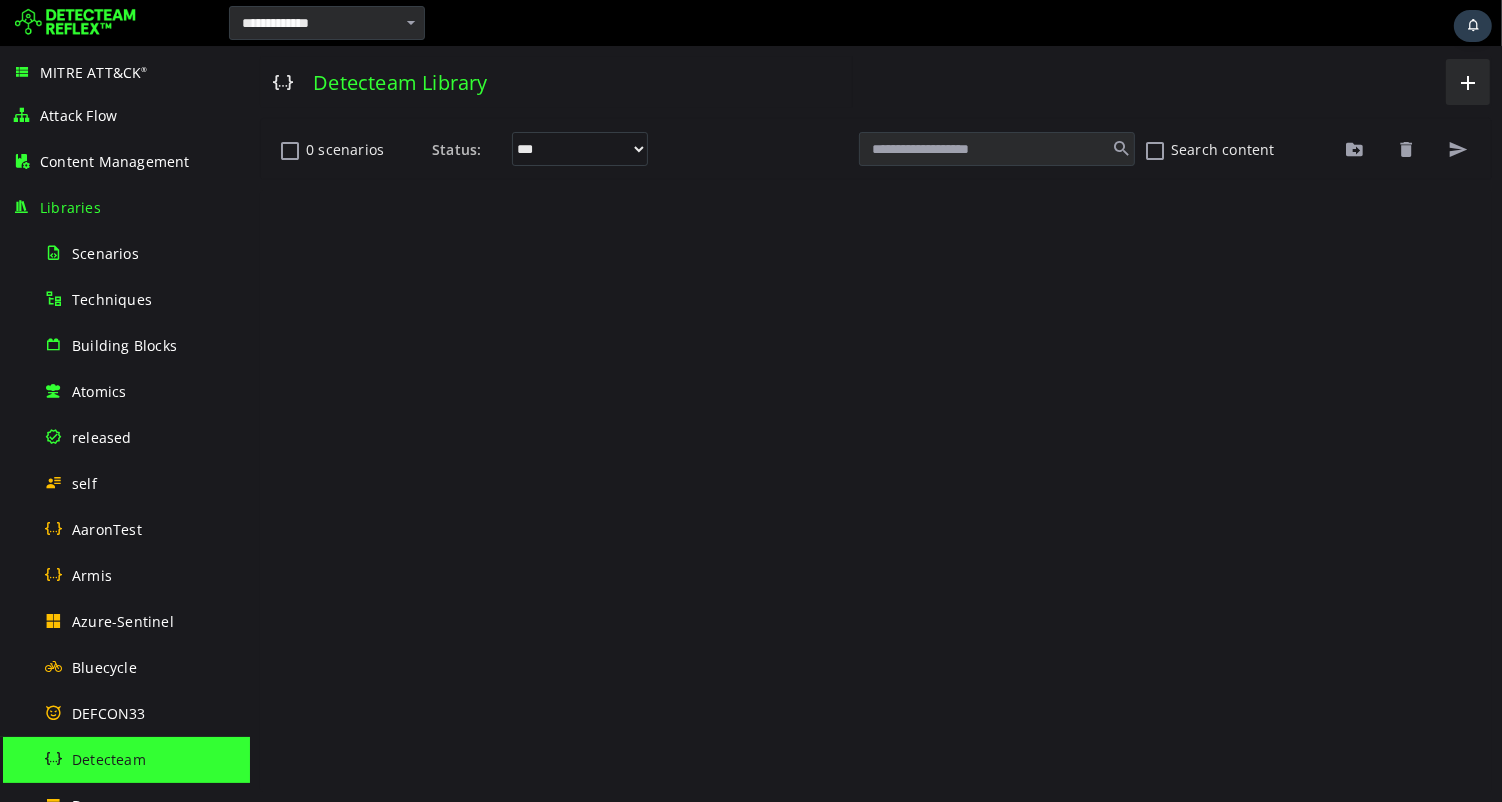 scroll, scrollTop: 0, scrollLeft: 0, axis: both 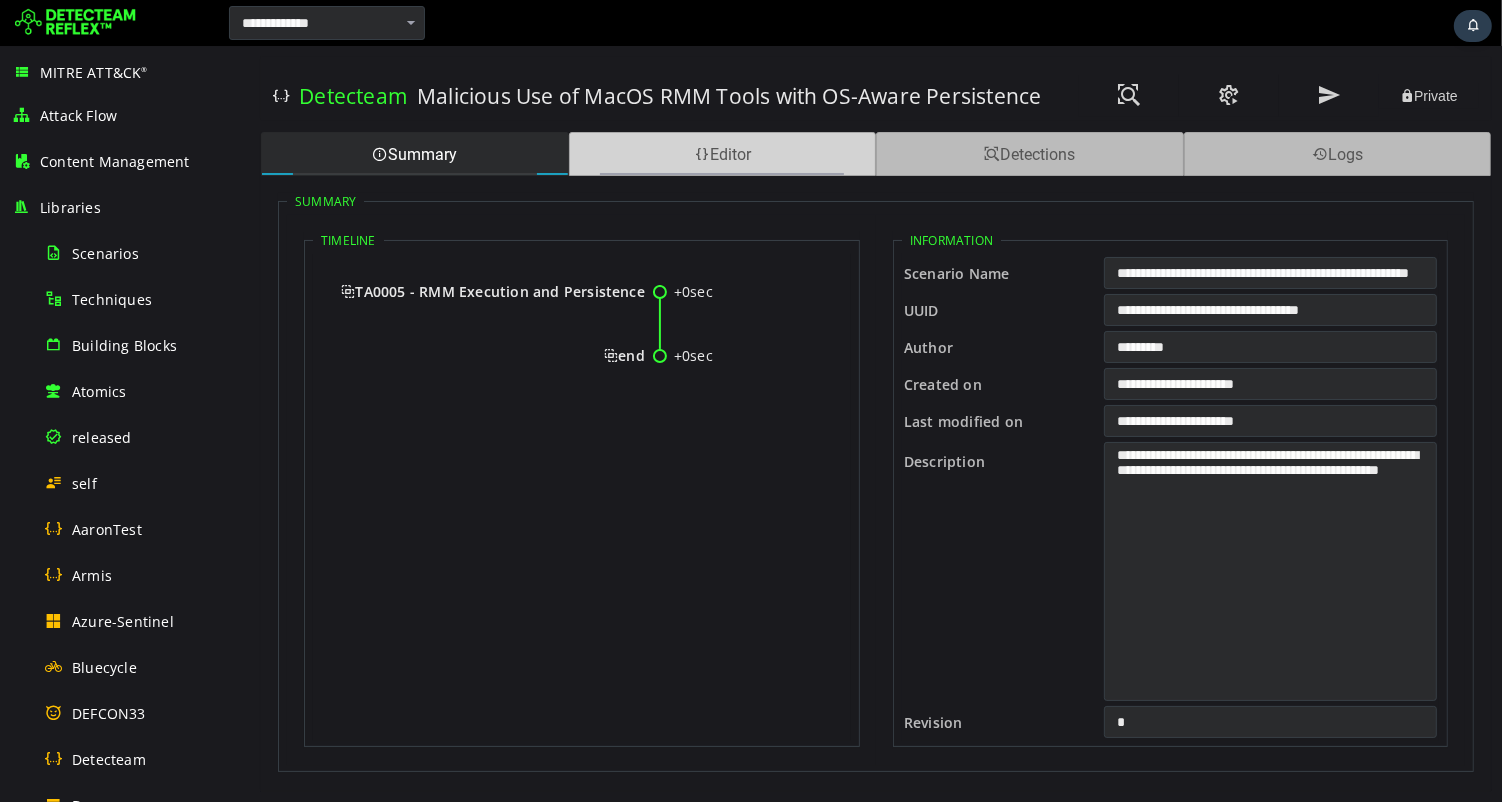 click at bounding box center [701, 154] 